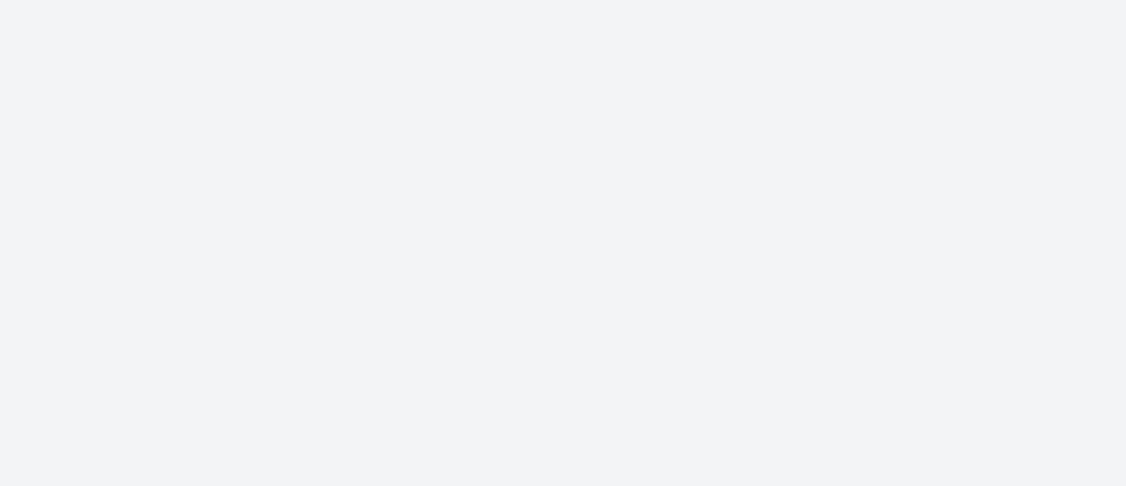 scroll, scrollTop: 0, scrollLeft: 0, axis: both 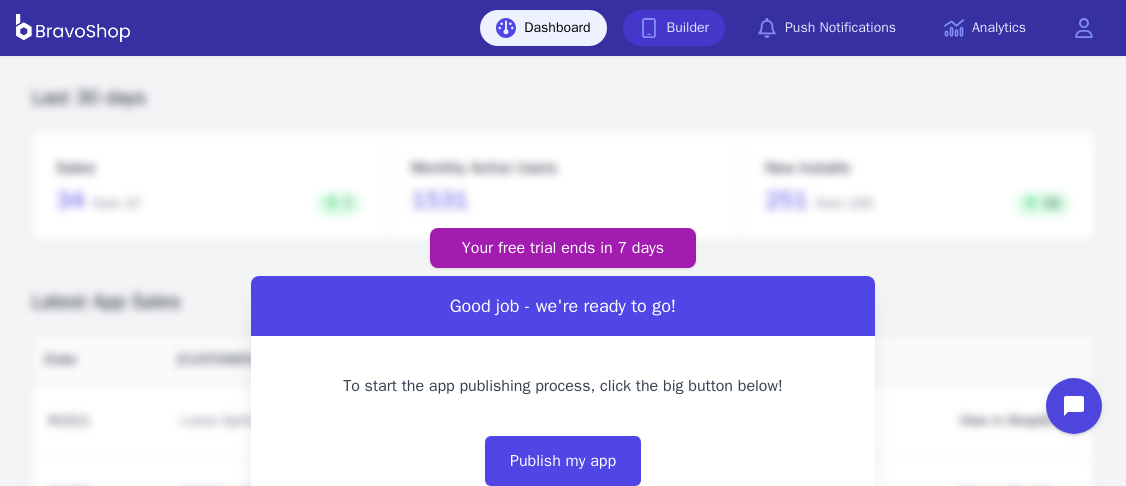 click on "Builder" at bounding box center (674, 28) 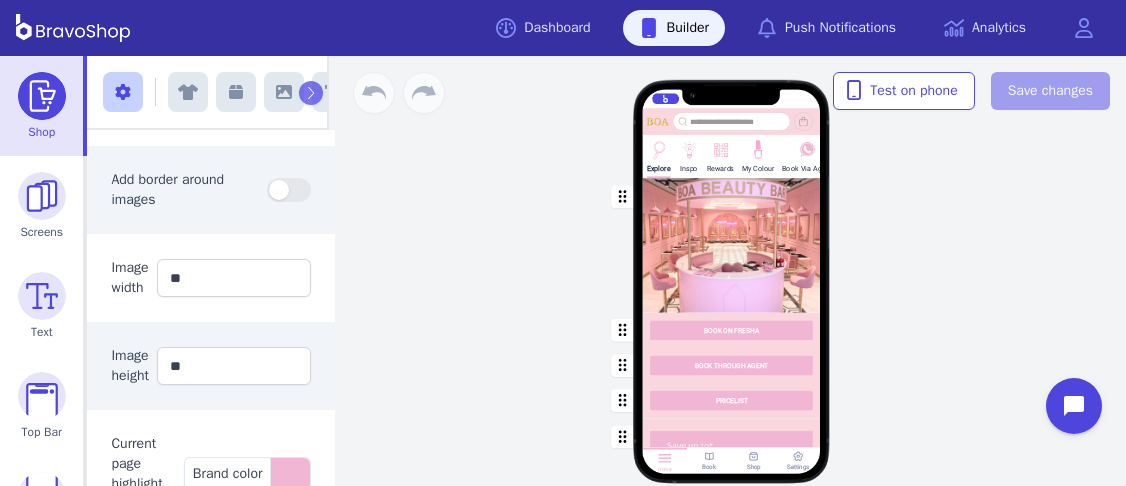 scroll, scrollTop: 534, scrollLeft: 0, axis: vertical 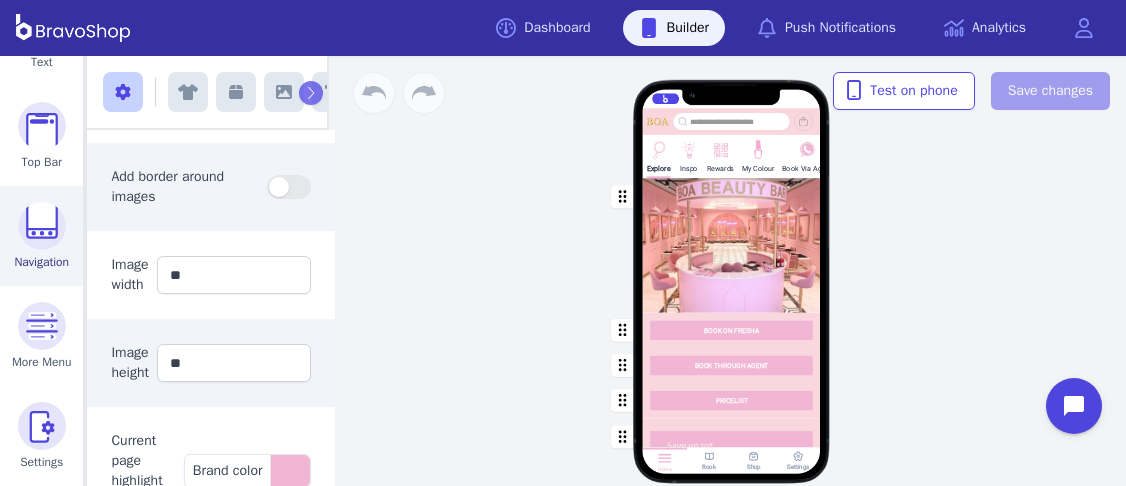 click at bounding box center [42, 226] 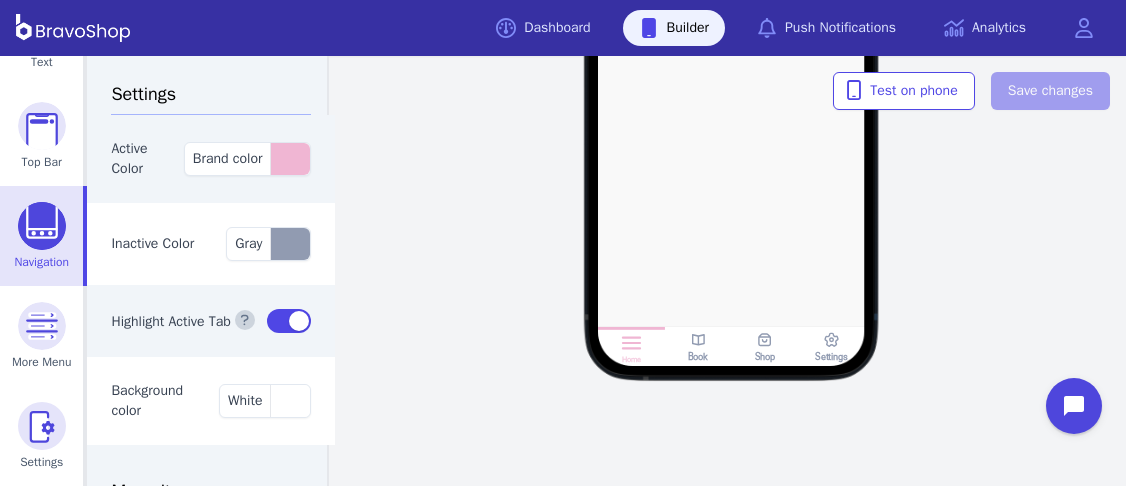 click at bounding box center [765, 341] 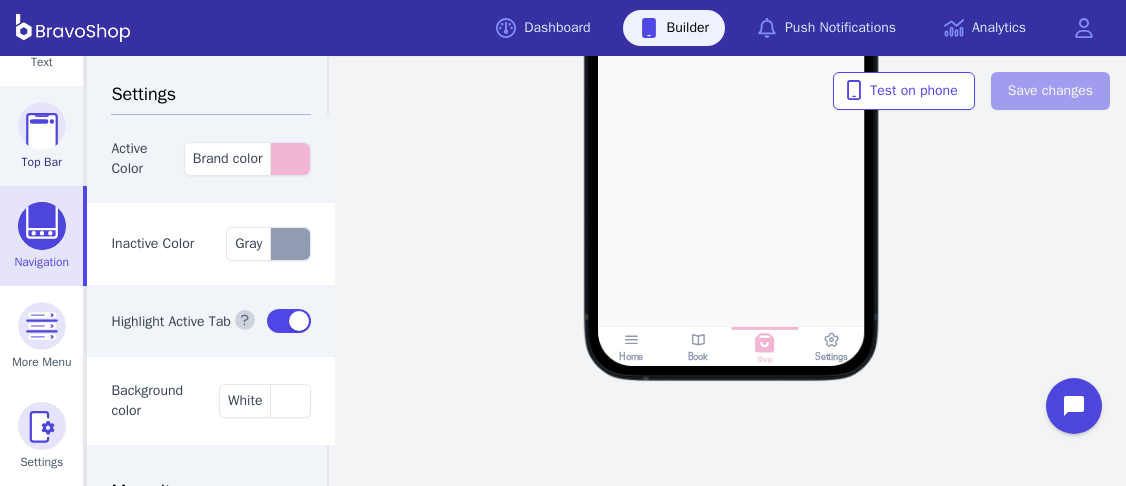scroll, scrollTop: 0, scrollLeft: 0, axis: both 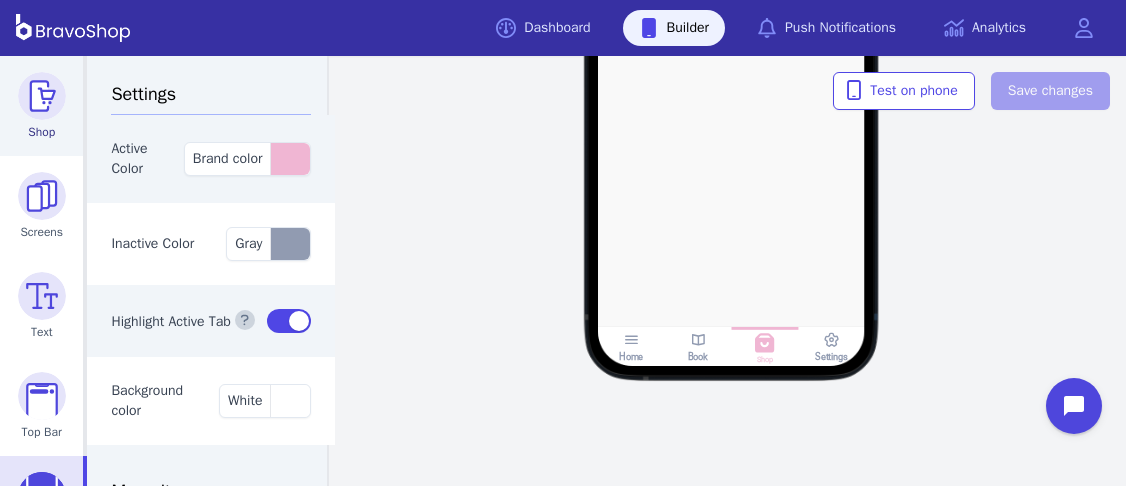 click at bounding box center (42, 96) 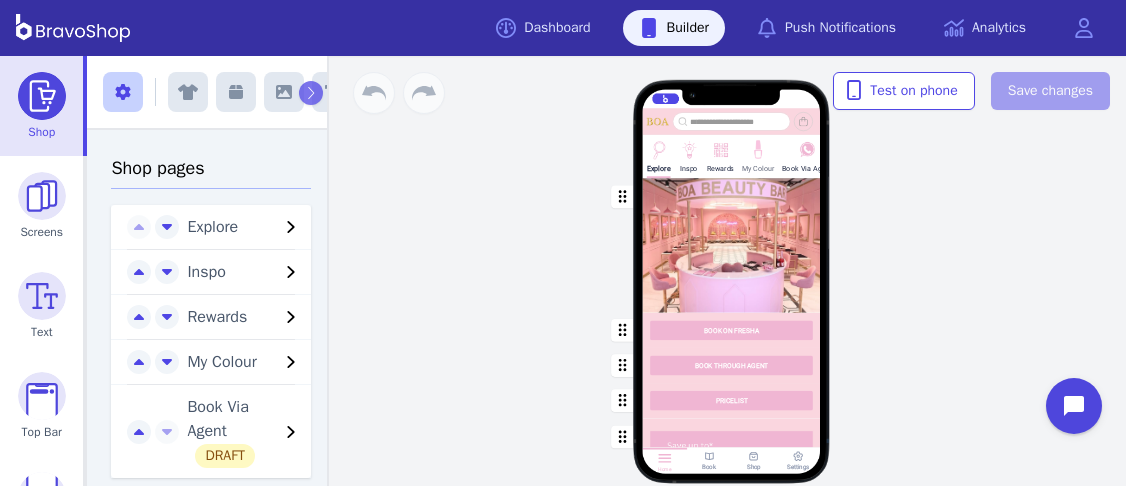 click at bounding box center [658, 148] 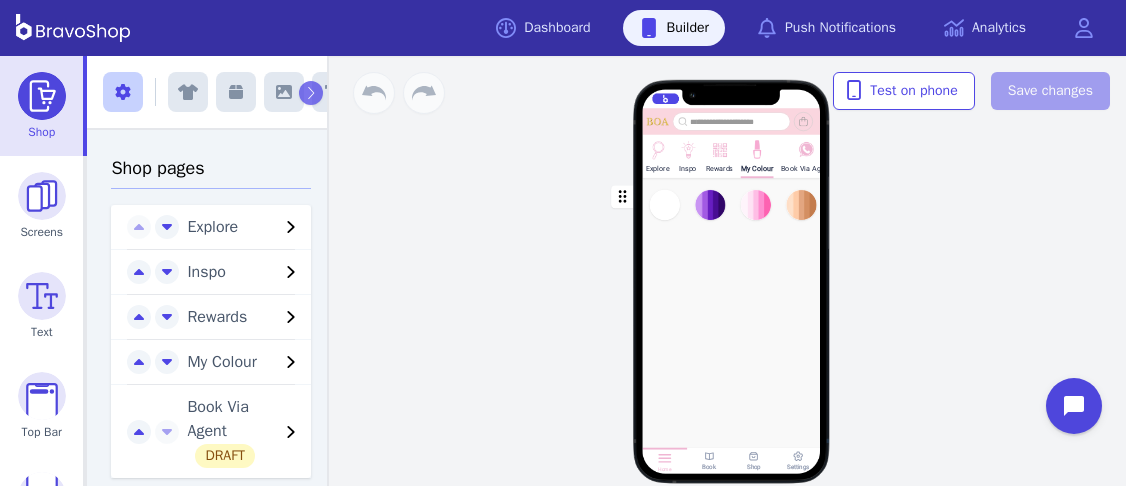 click on "Drag a block here to get started" at bounding box center [731, 353] 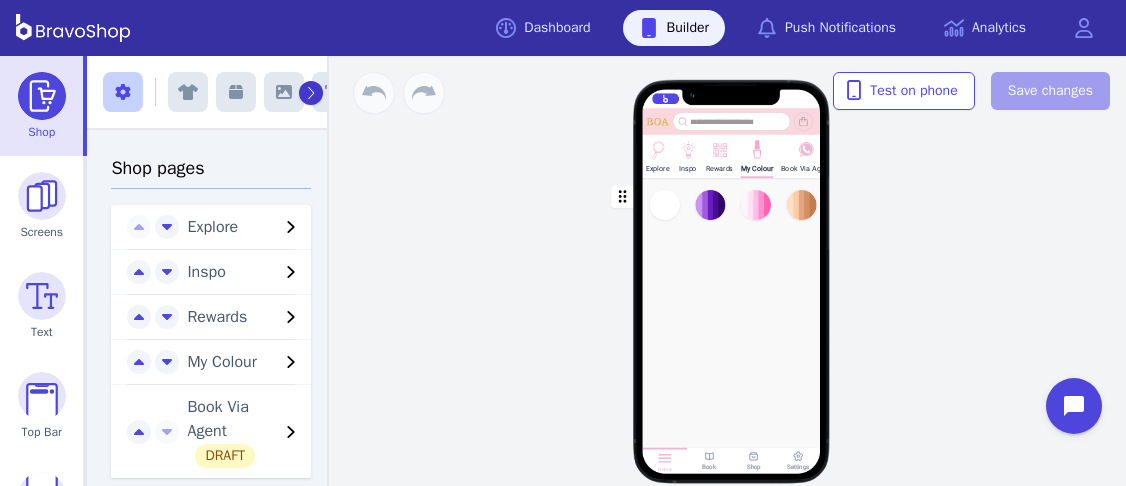 click at bounding box center (310, 93) 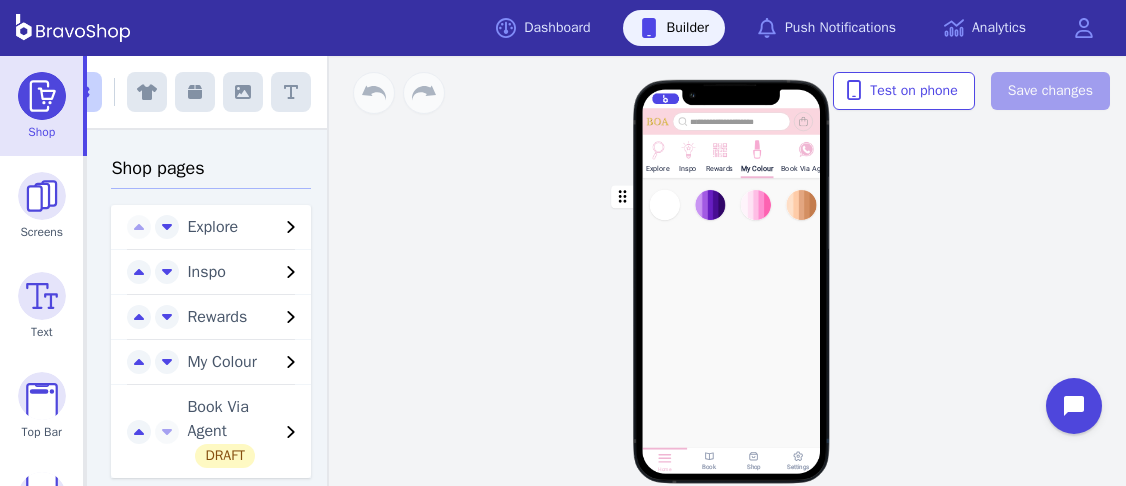 click at bounding box center (195, 92) 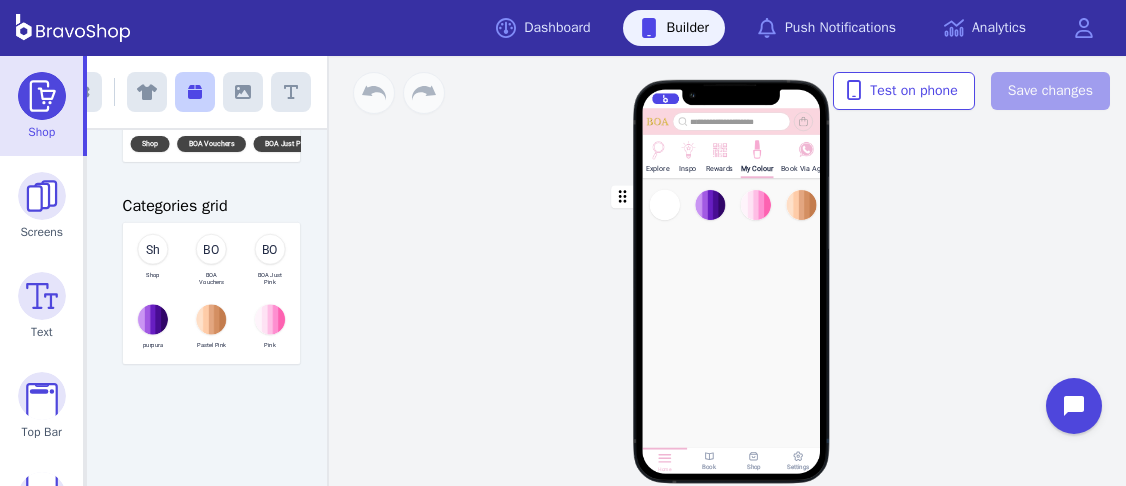 scroll, scrollTop: 298, scrollLeft: 0, axis: vertical 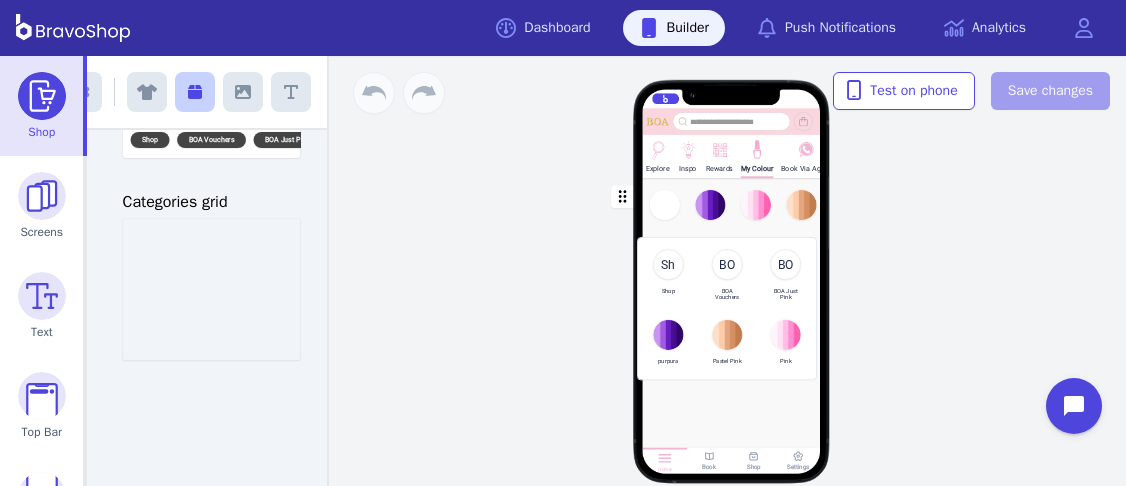 drag, startPoint x: 238, startPoint y: 284, endPoint x: 756, endPoint y: 303, distance: 518.3483 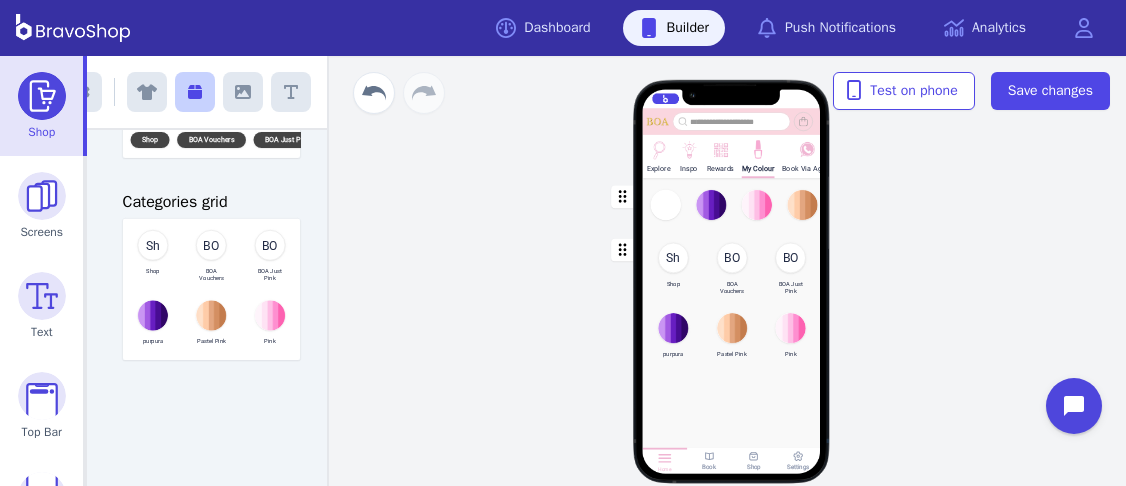 click at bounding box center [732, 204] 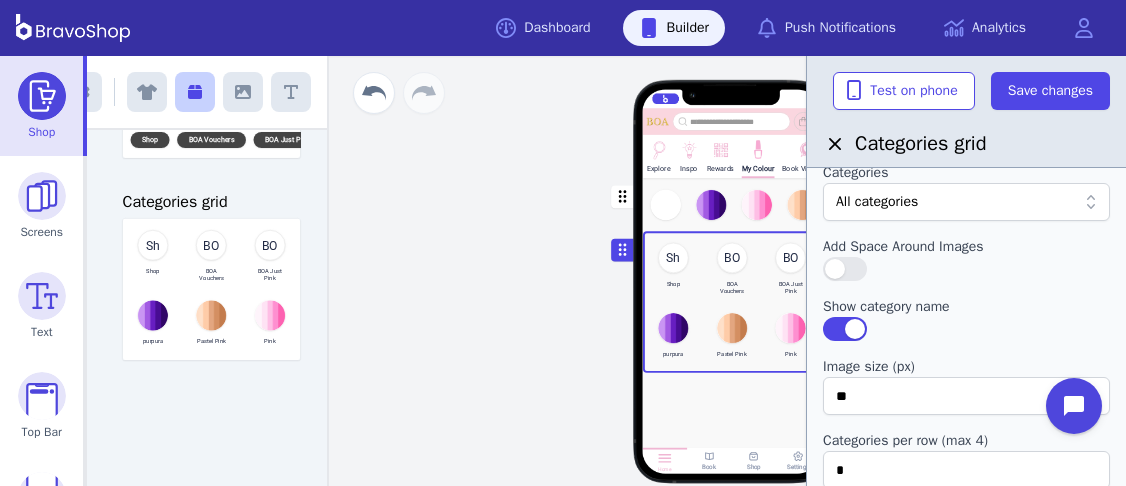 scroll, scrollTop: 1, scrollLeft: 0, axis: vertical 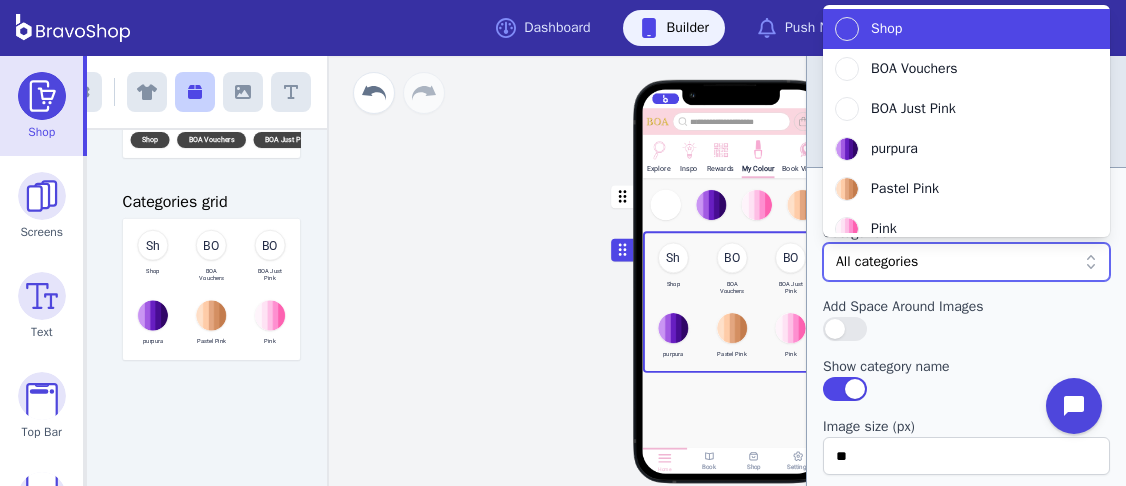 click at bounding box center [956, 262] 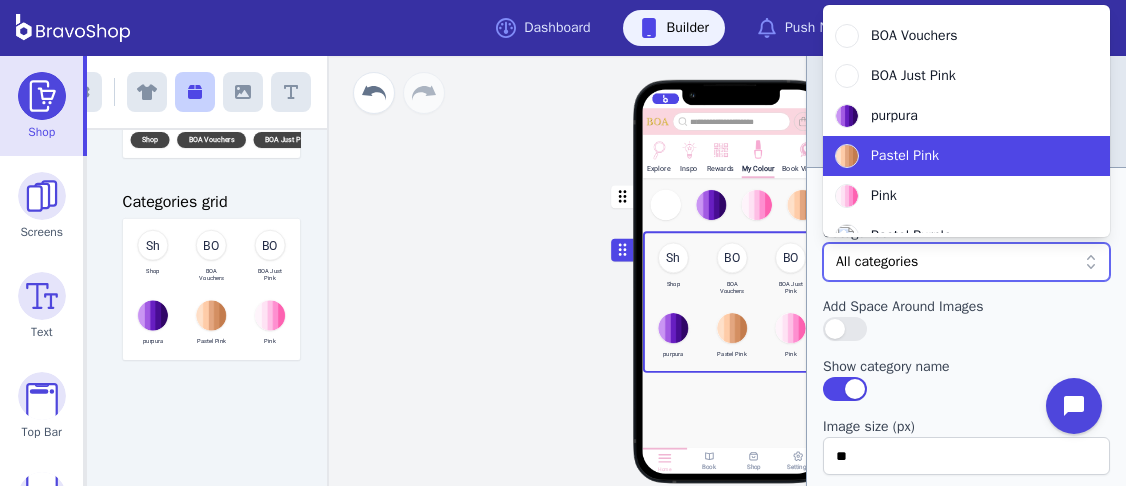 scroll, scrollTop: 96, scrollLeft: 0, axis: vertical 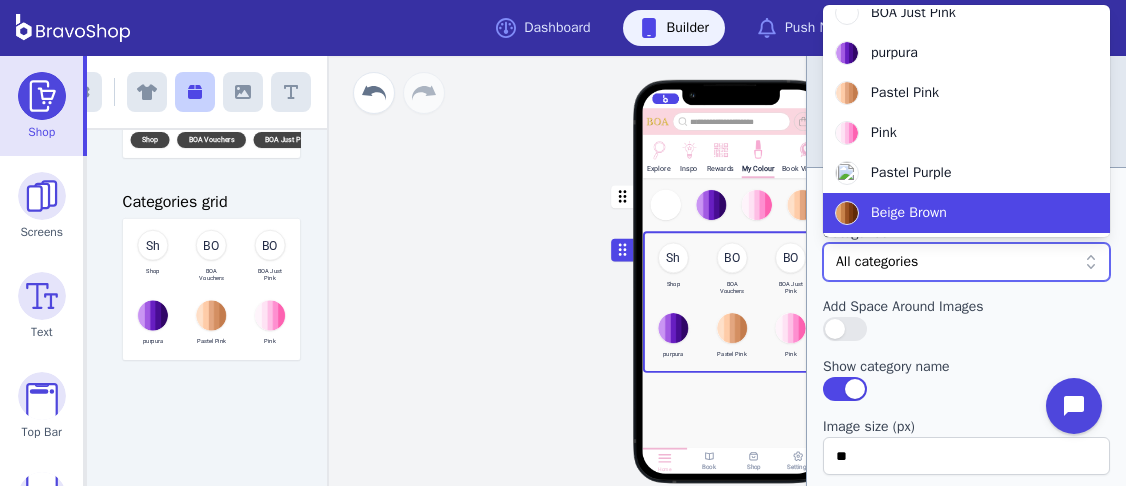 click on "Beige Brown" at bounding box center (966, 213) 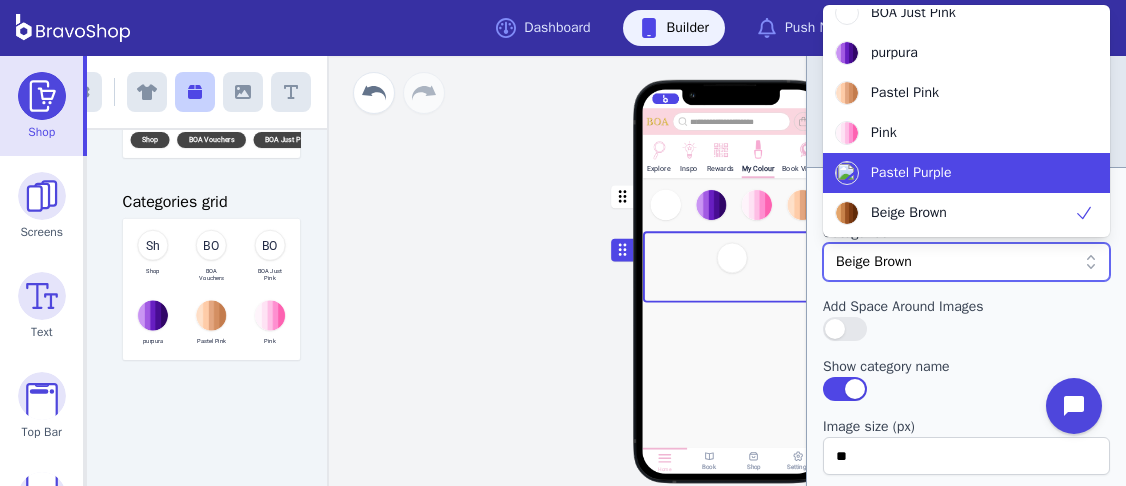 click on "Pastel Purple" at bounding box center [911, 173] 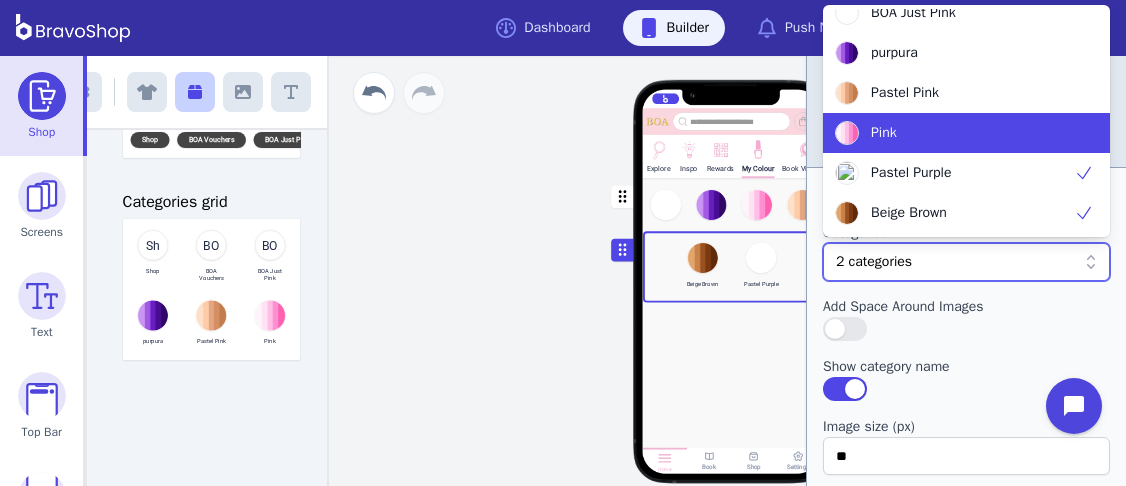 click on "Pink" at bounding box center (966, 133) 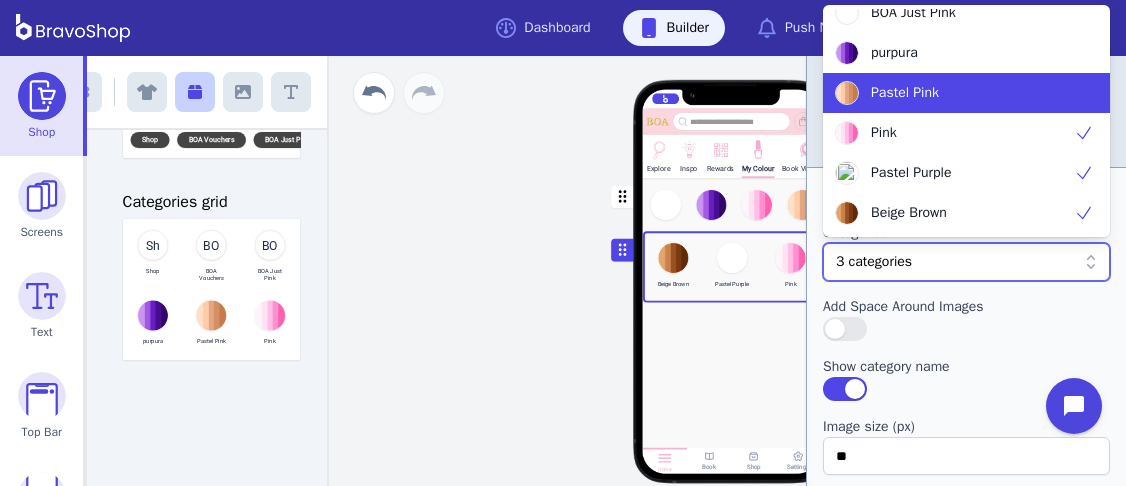 click on "Pastel Pink" at bounding box center [905, 93] 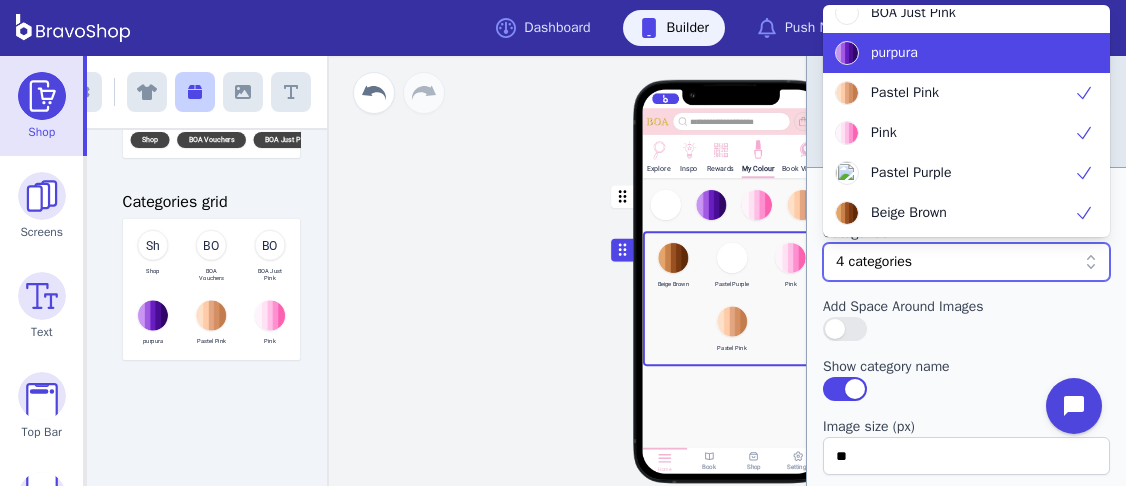 click on "purpura" at bounding box center (894, 53) 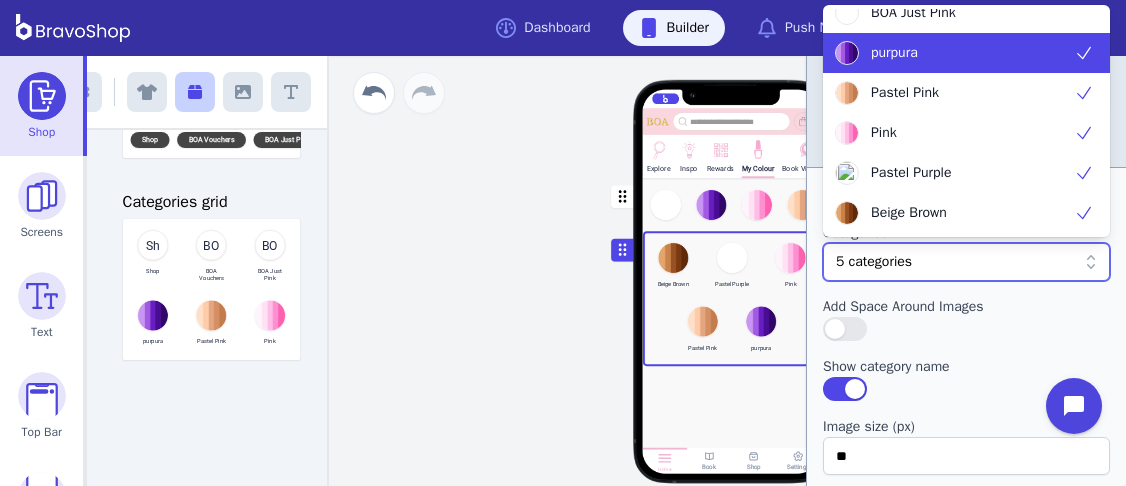 click at bounding box center [1084, 53] 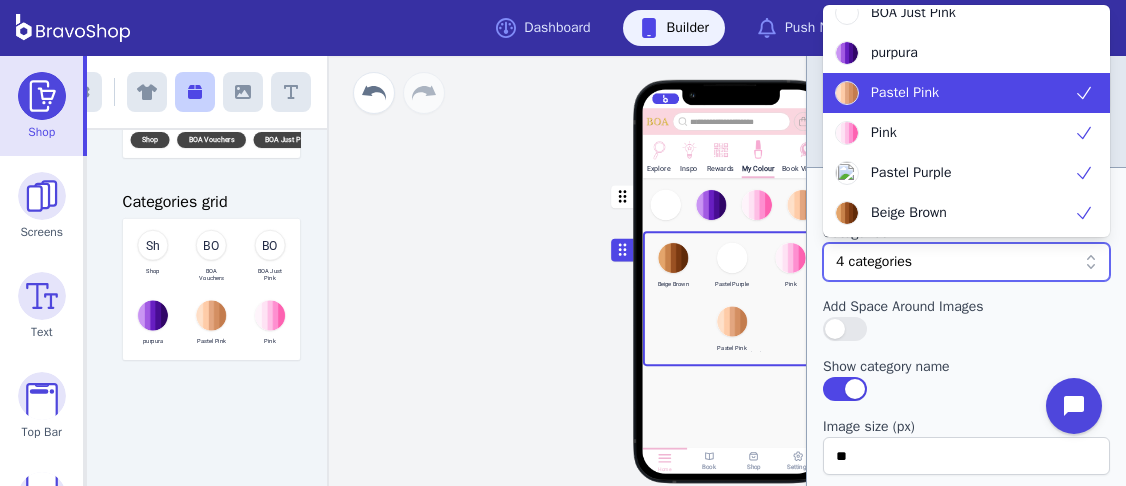 click at bounding box center (1084, 92) 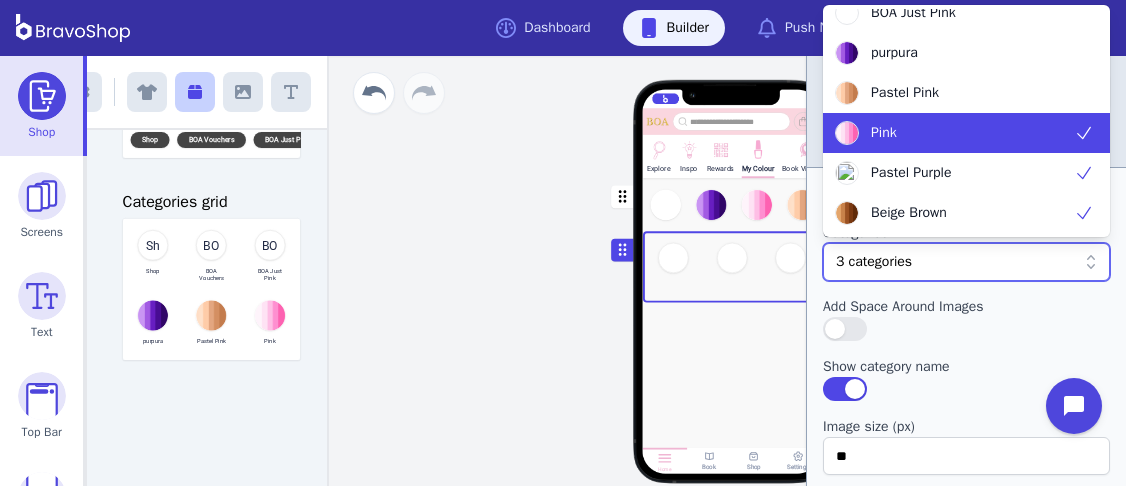 click at bounding box center (1084, 133) 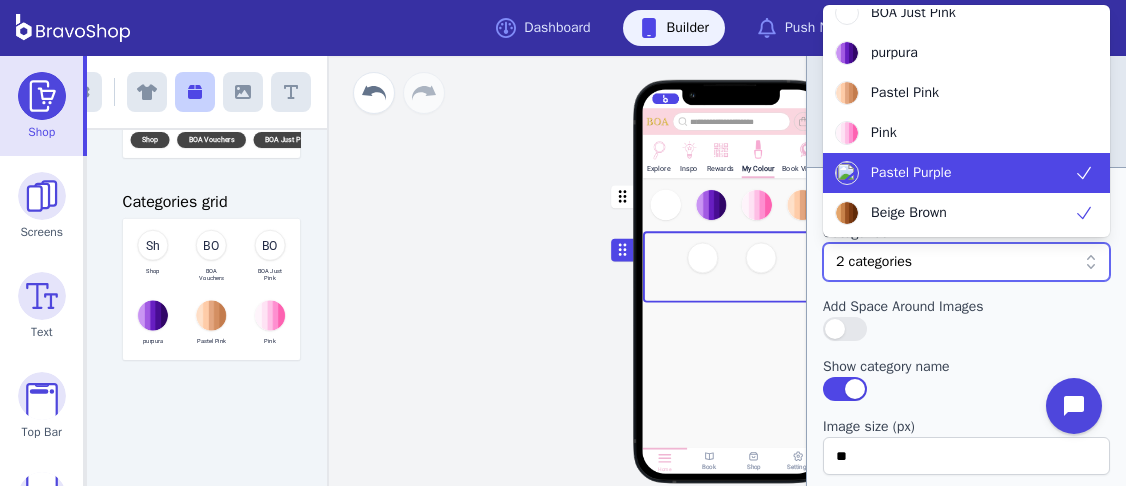 click at bounding box center (1084, 173) 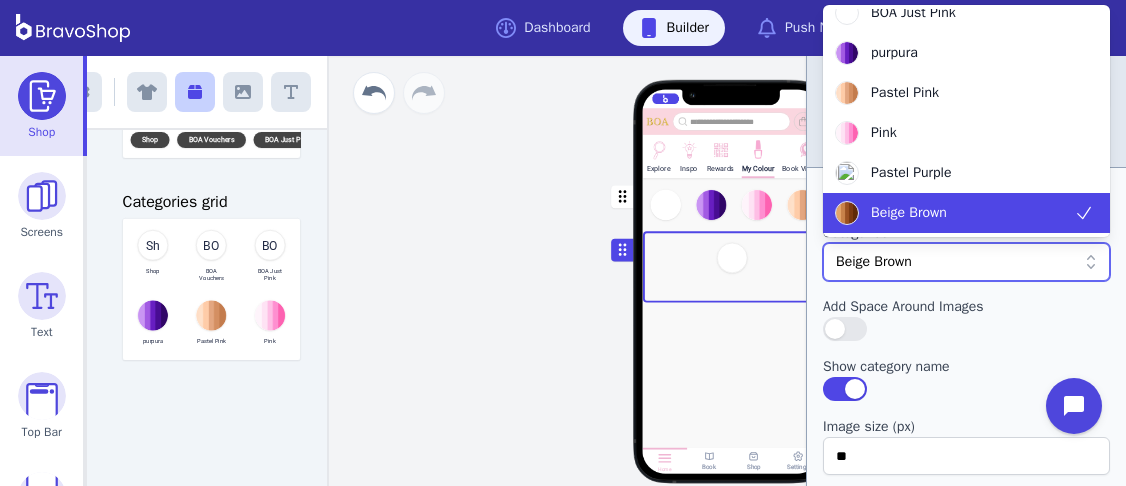 click at bounding box center [1084, 213] 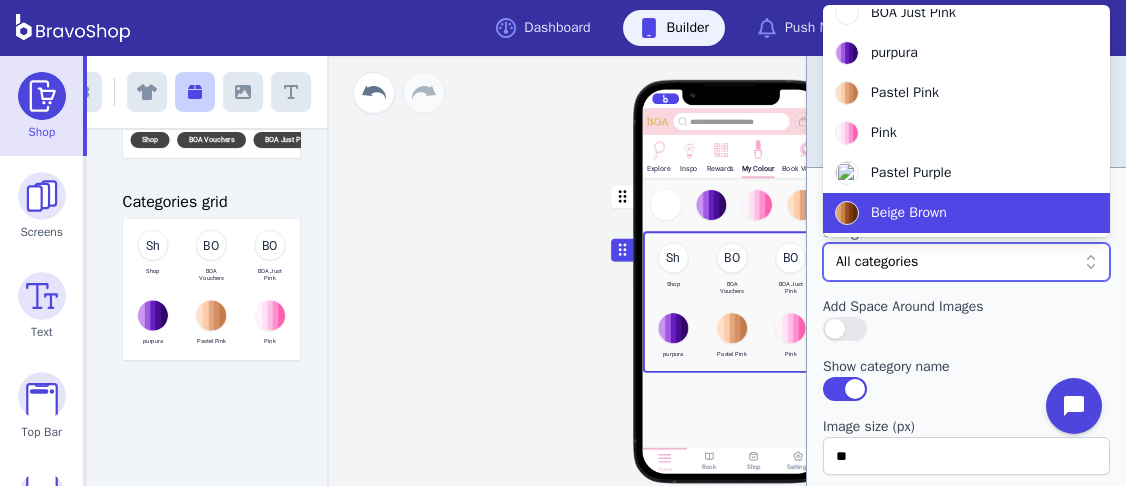 click at bounding box center (732, 402) 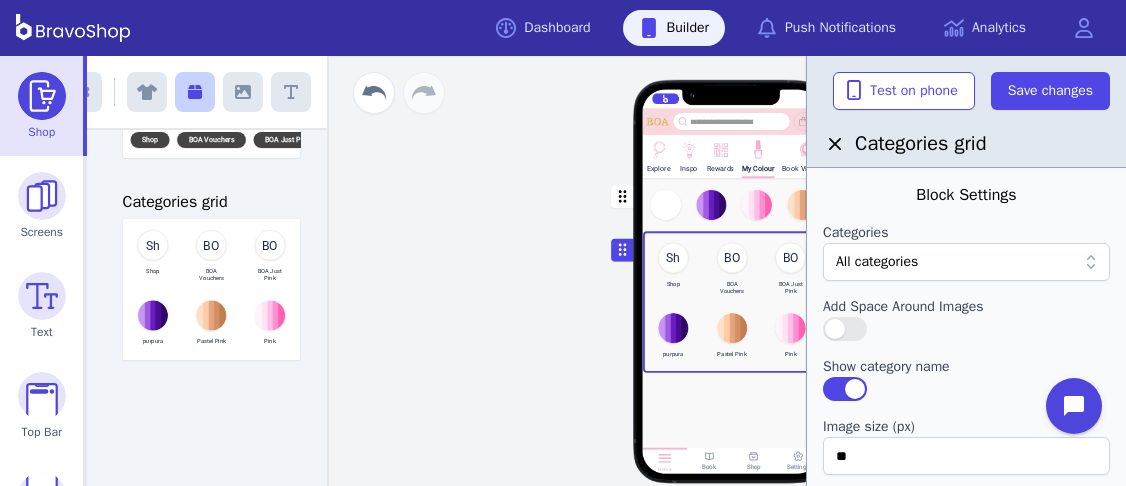 click at bounding box center (732, 204) 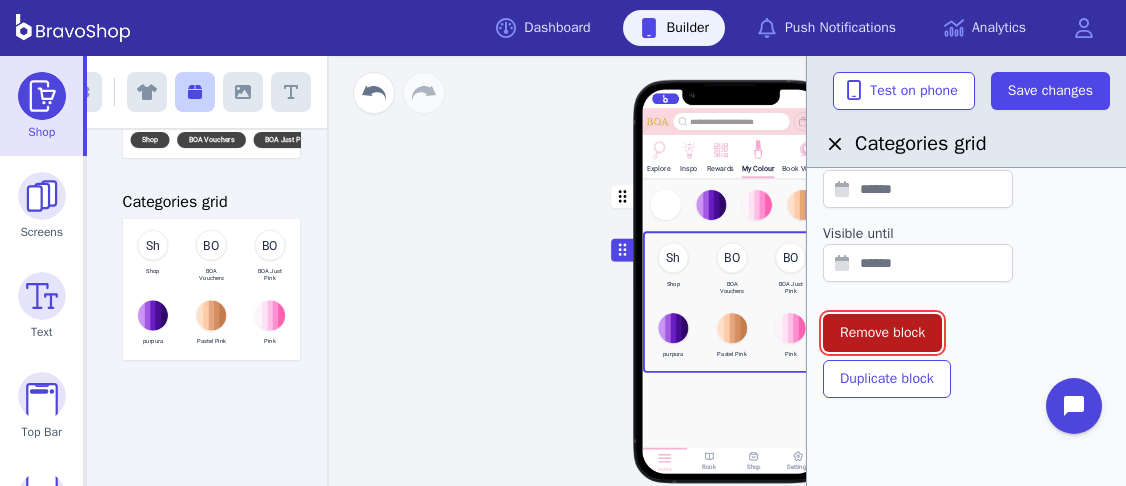 click on "Remove block" at bounding box center [882, 333] 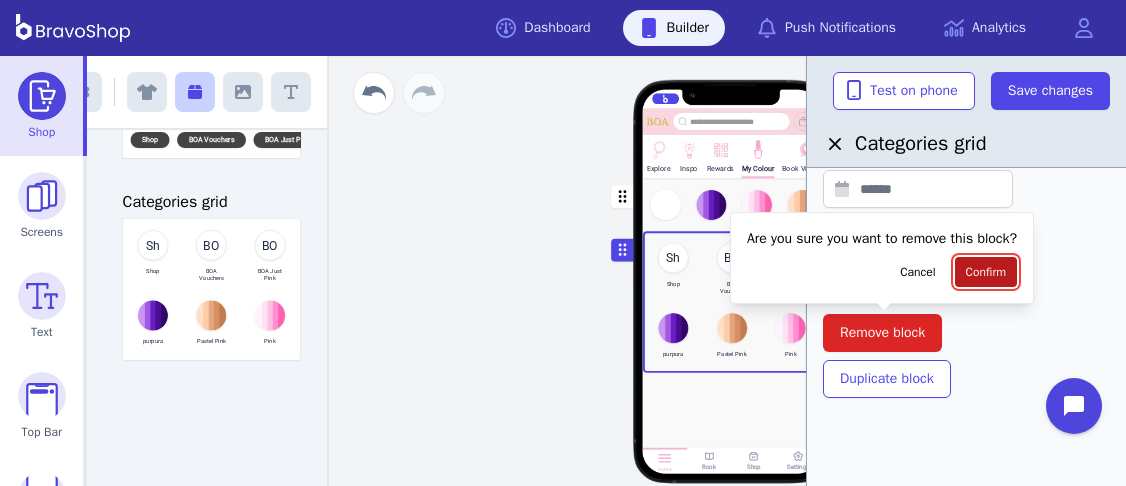 click on "Confirm" at bounding box center (986, 272) 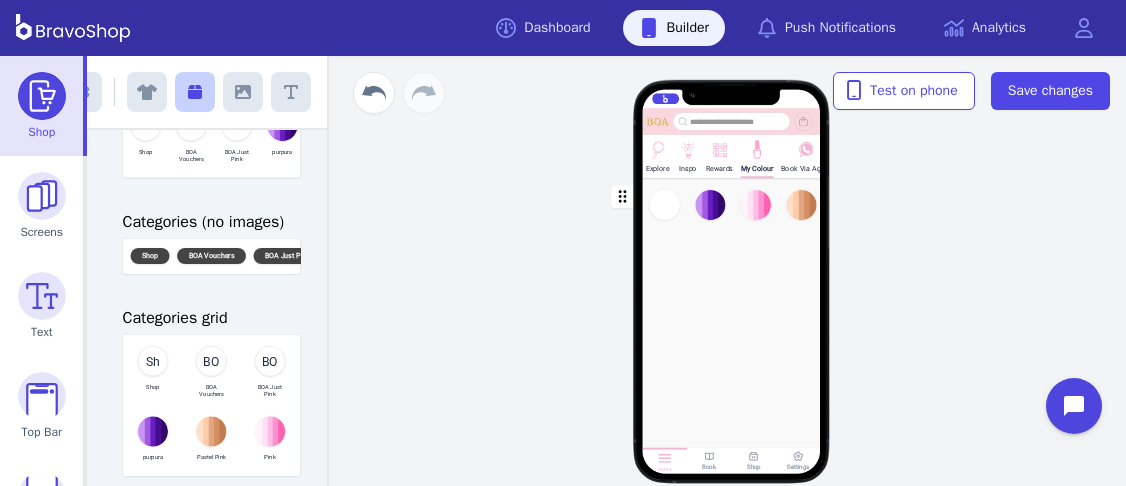 scroll, scrollTop: 0, scrollLeft: 0, axis: both 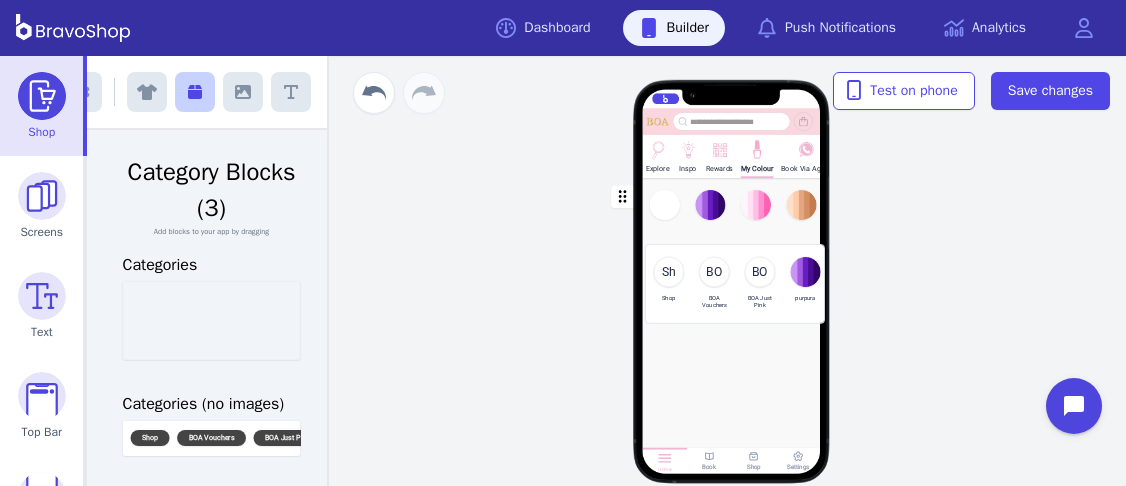 drag, startPoint x: 203, startPoint y: 312, endPoint x: 729, endPoint y: 275, distance: 527.29974 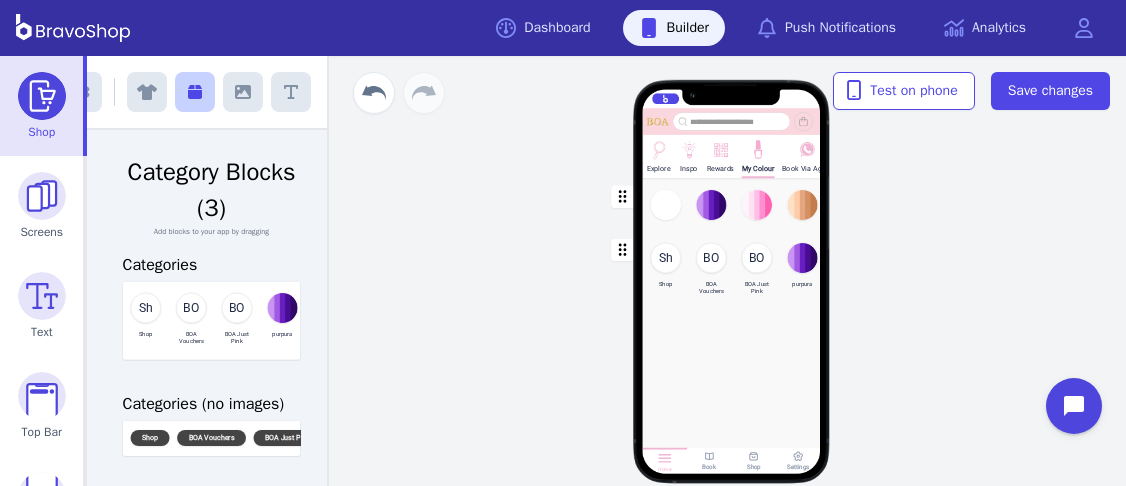 click at bounding box center (732, 204) 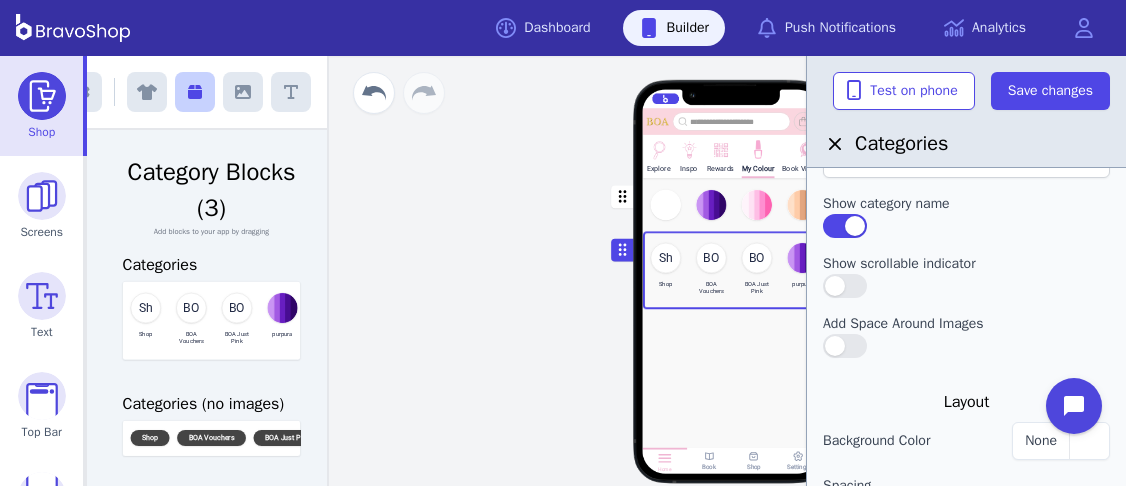 scroll, scrollTop: 0, scrollLeft: 0, axis: both 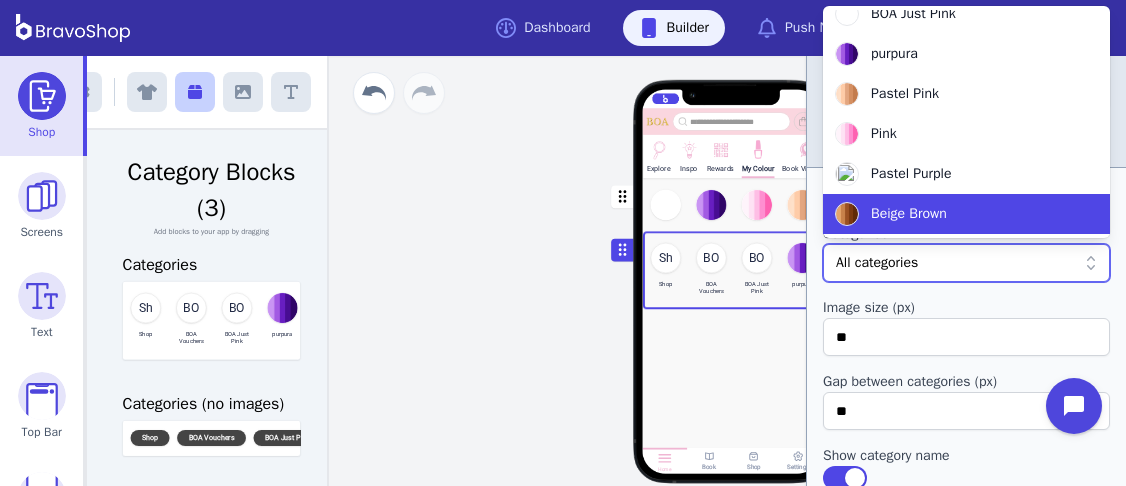 click on "Beige Brown" at bounding box center (954, 214) 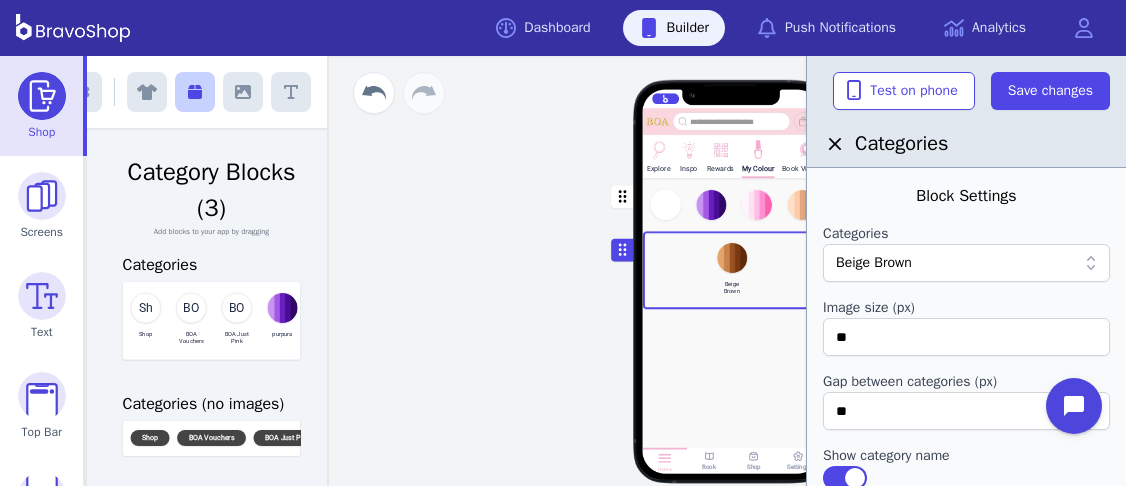 drag, startPoint x: 725, startPoint y: 257, endPoint x: 692, endPoint y: 264, distance: 33.734257 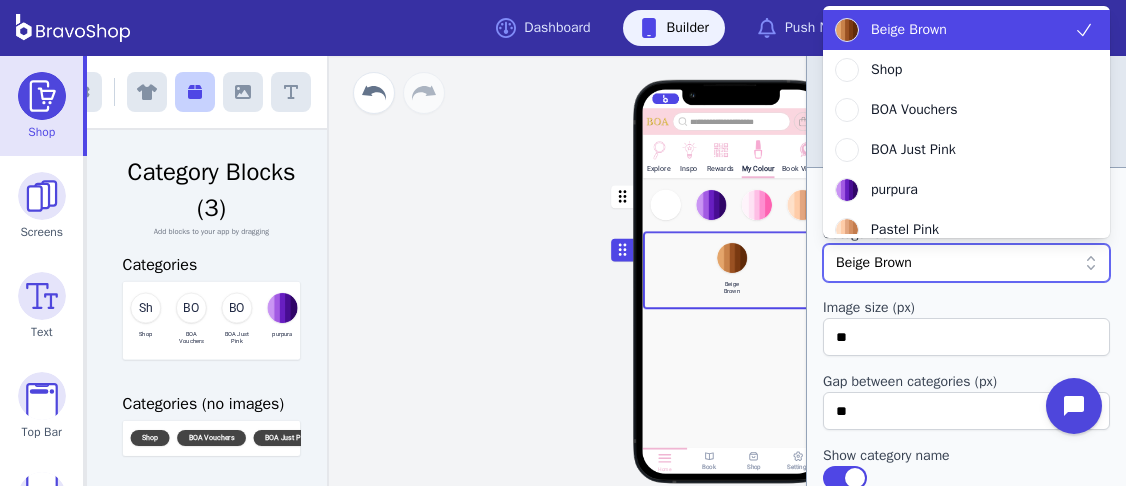 click at bounding box center [994, 263] 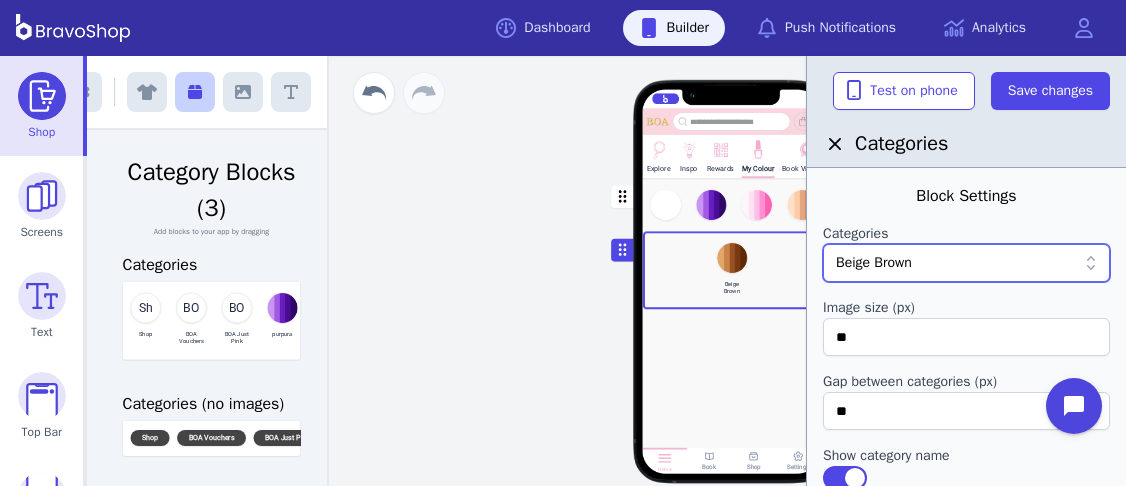 click at bounding box center (994, 263) 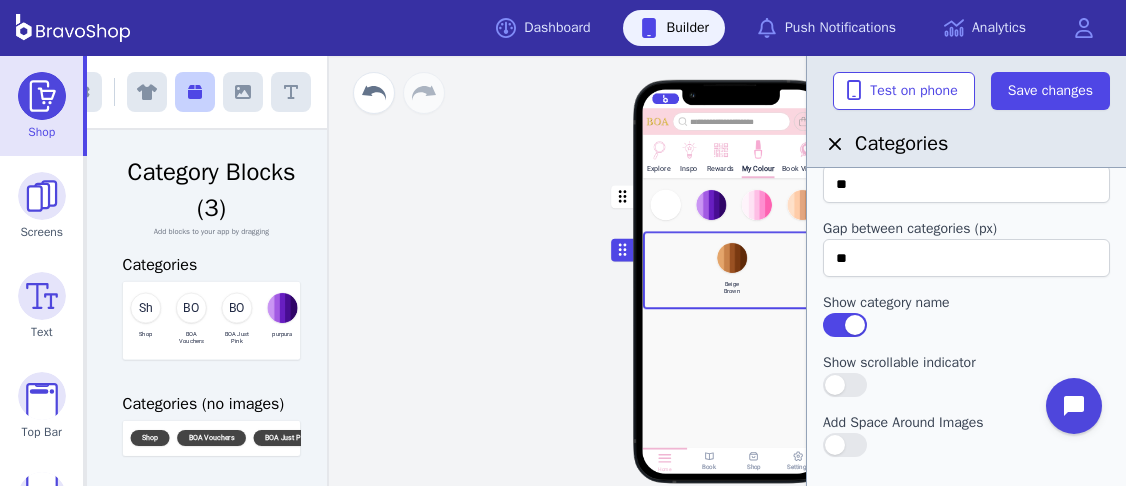 scroll, scrollTop: 147, scrollLeft: 0, axis: vertical 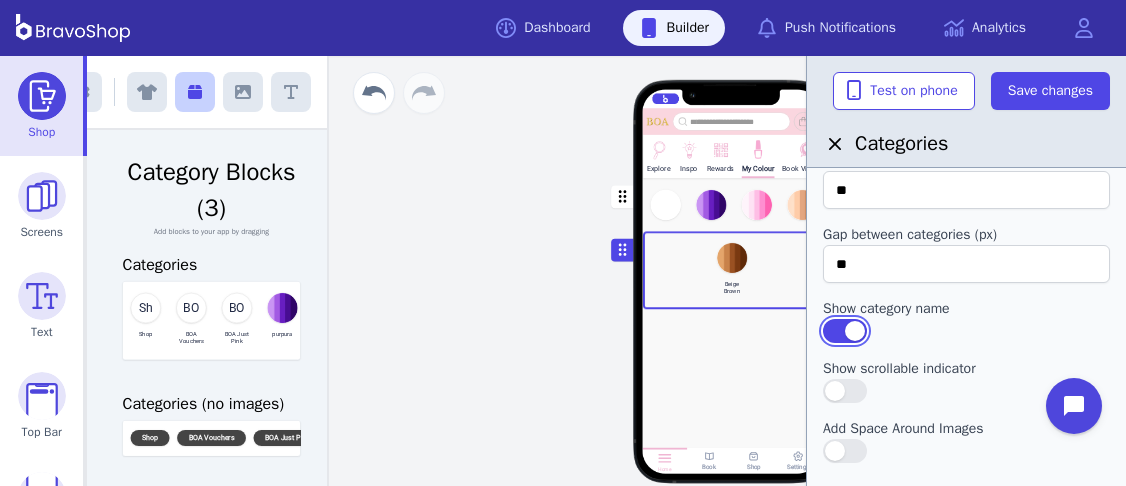 click at bounding box center (845, 331) 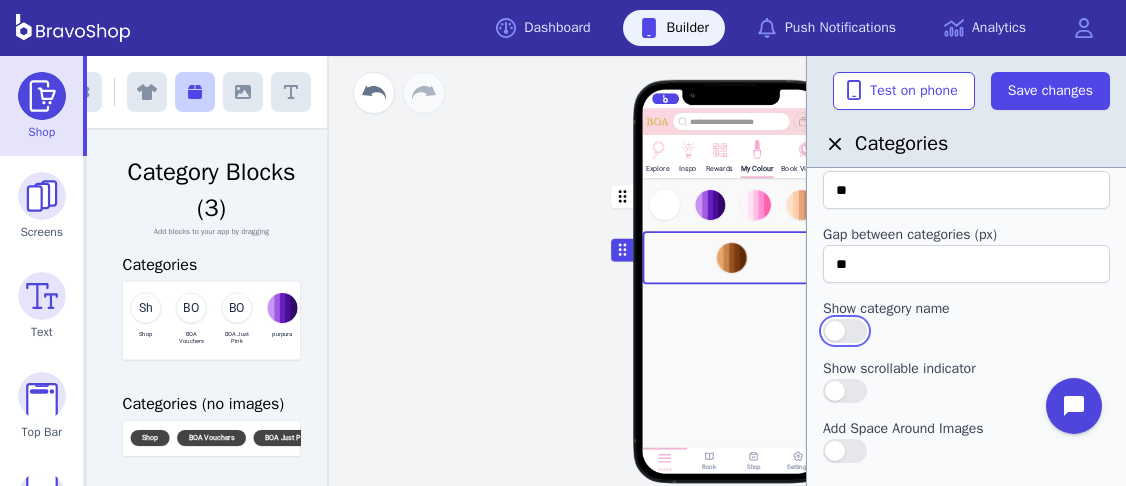 scroll, scrollTop: 0, scrollLeft: 0, axis: both 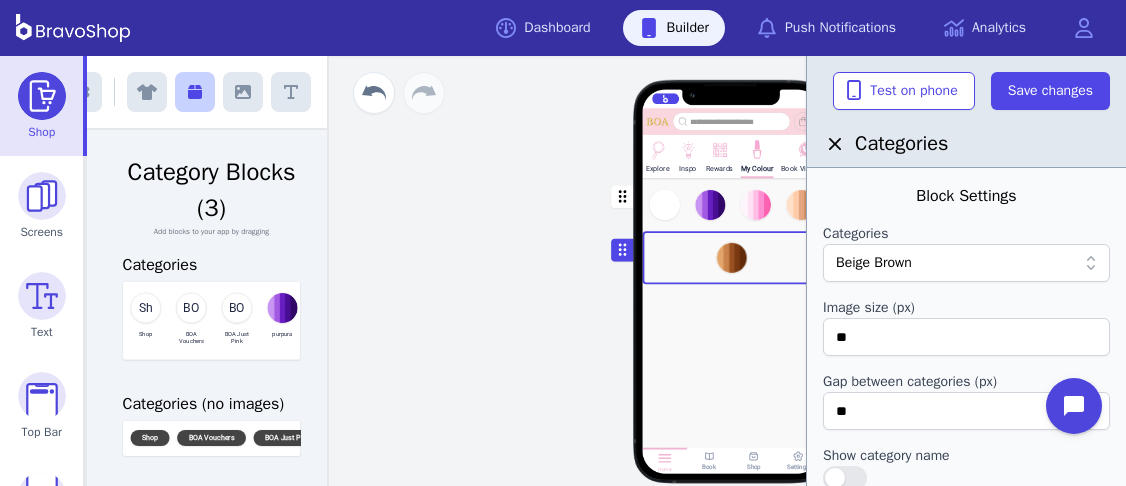 click on "Drag a block here to get started" at bounding box center [731, 406] 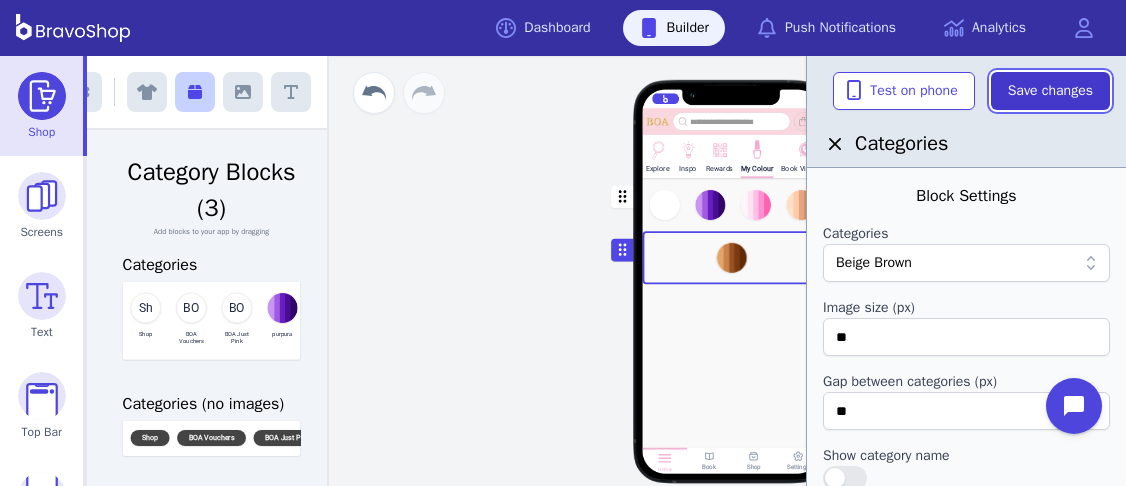 click on "Save changes" at bounding box center [1050, 91] 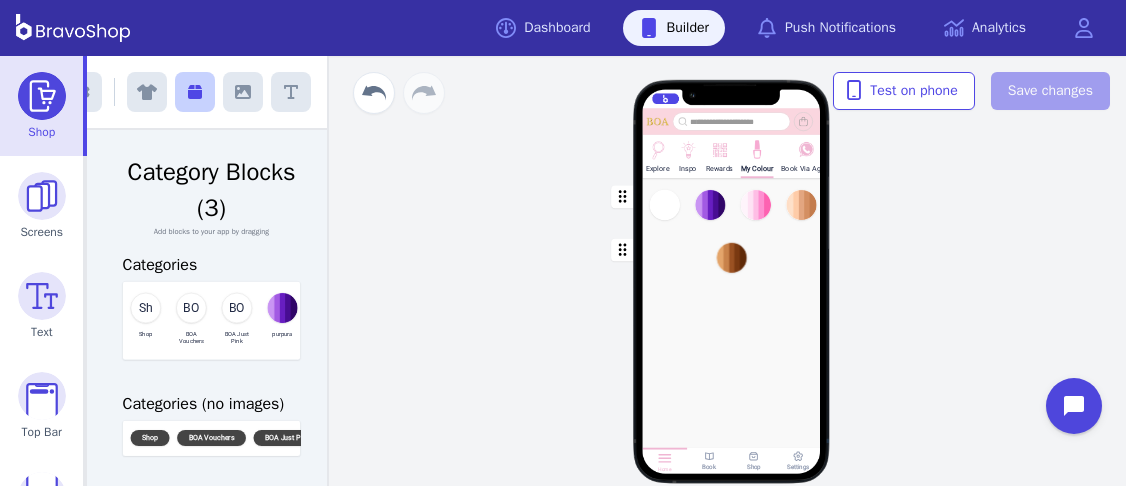 click at bounding box center [732, 204] 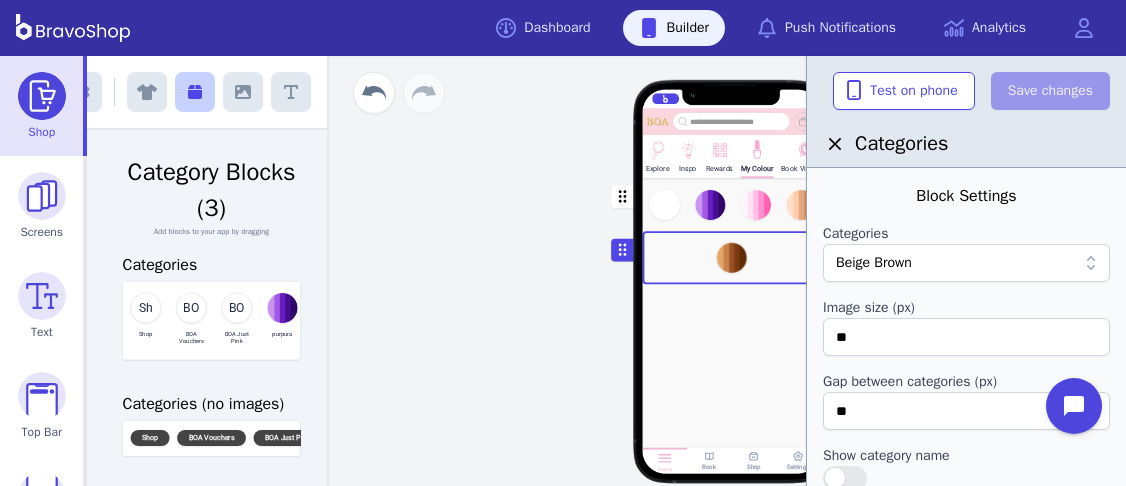 click at bounding box center [994, 263] 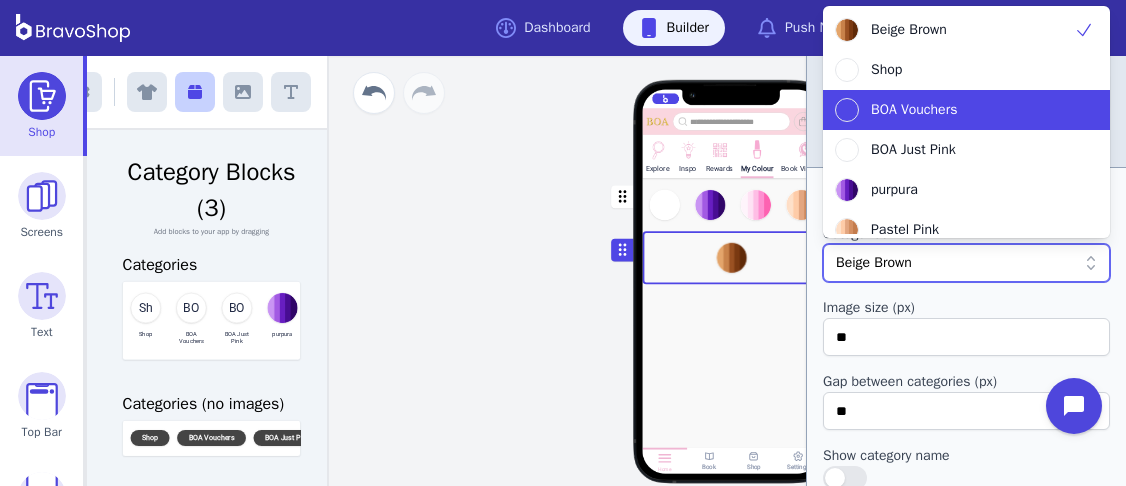 scroll, scrollTop: 136, scrollLeft: 0, axis: vertical 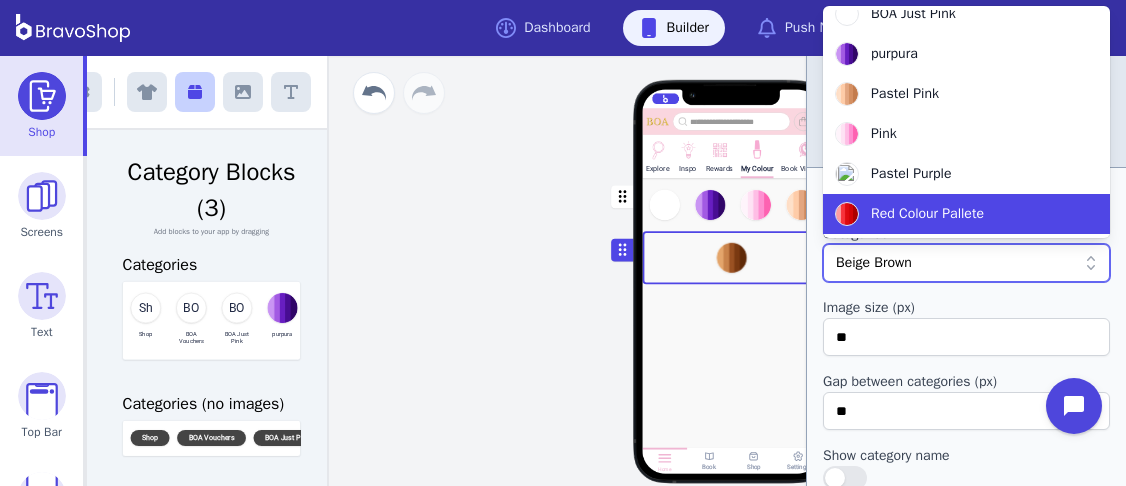 click on "Red Colour Pallete" at bounding box center [954, 214] 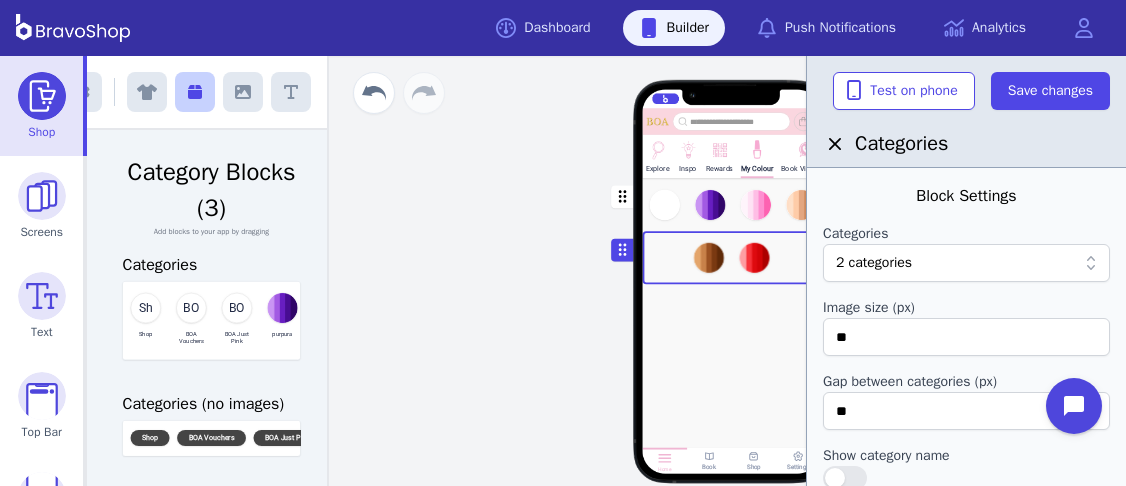 click on "Drag a block here to get started" at bounding box center (731, 406) 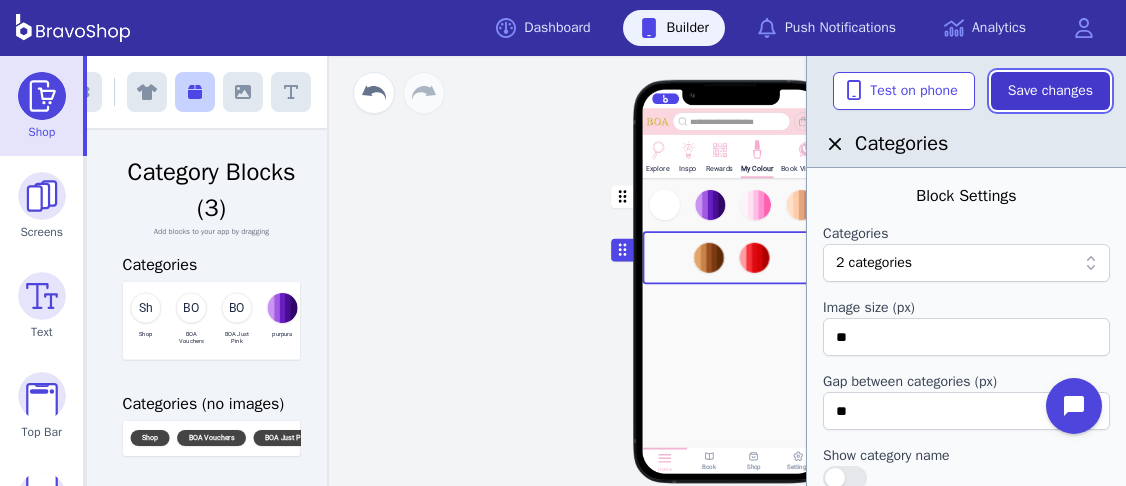 click on "Save changes" at bounding box center (1050, 91) 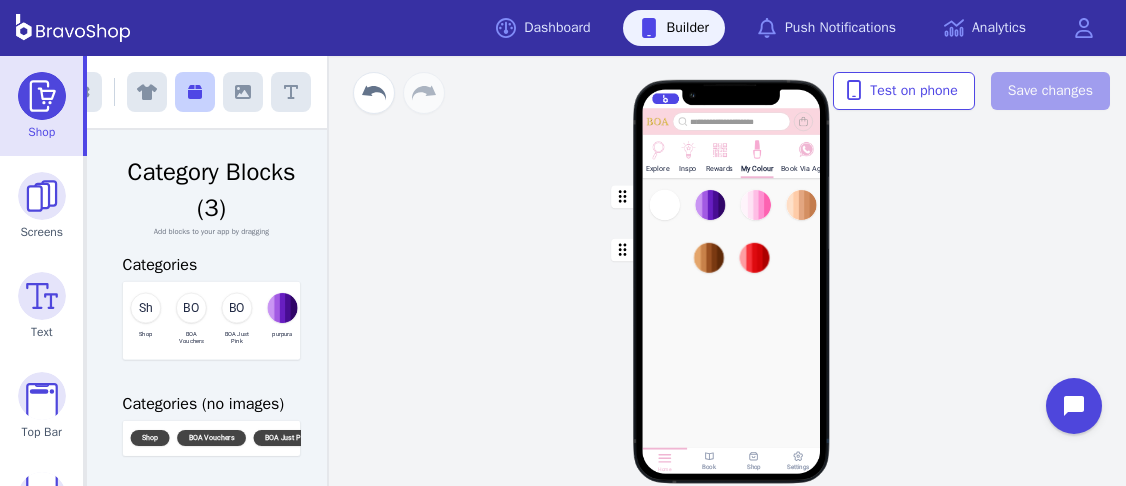 click at bounding box center [732, 204] 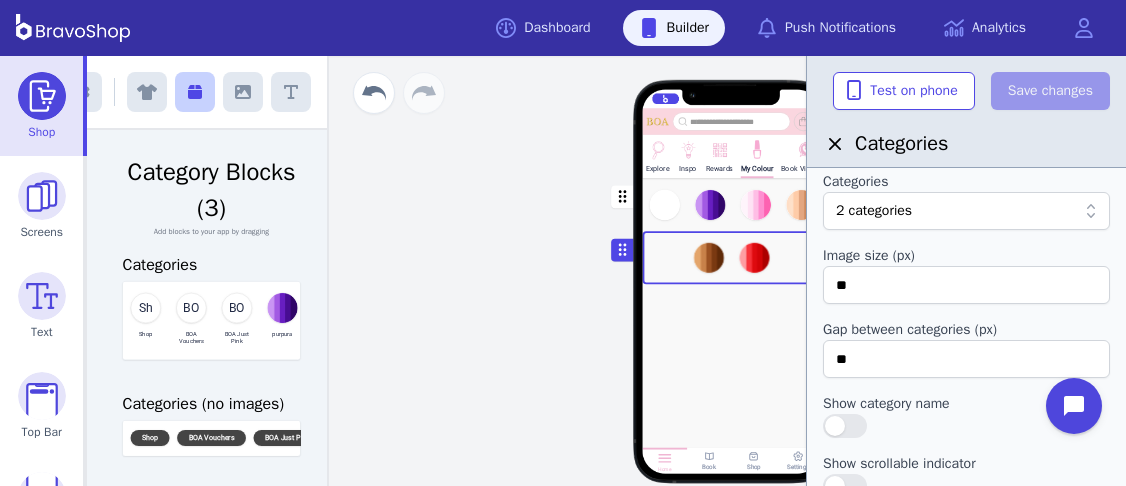 scroll, scrollTop: 53, scrollLeft: 0, axis: vertical 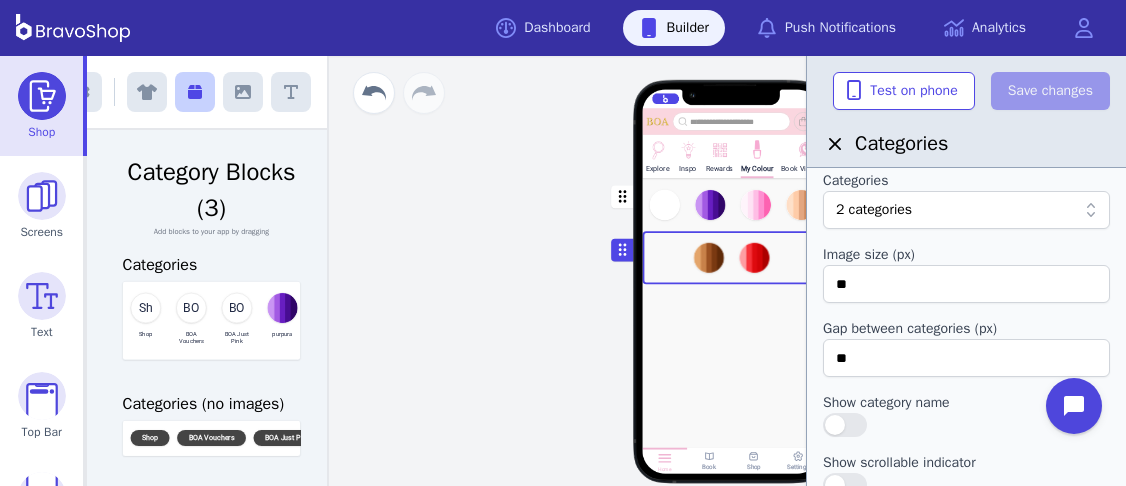 click at bounding box center [994, 210] 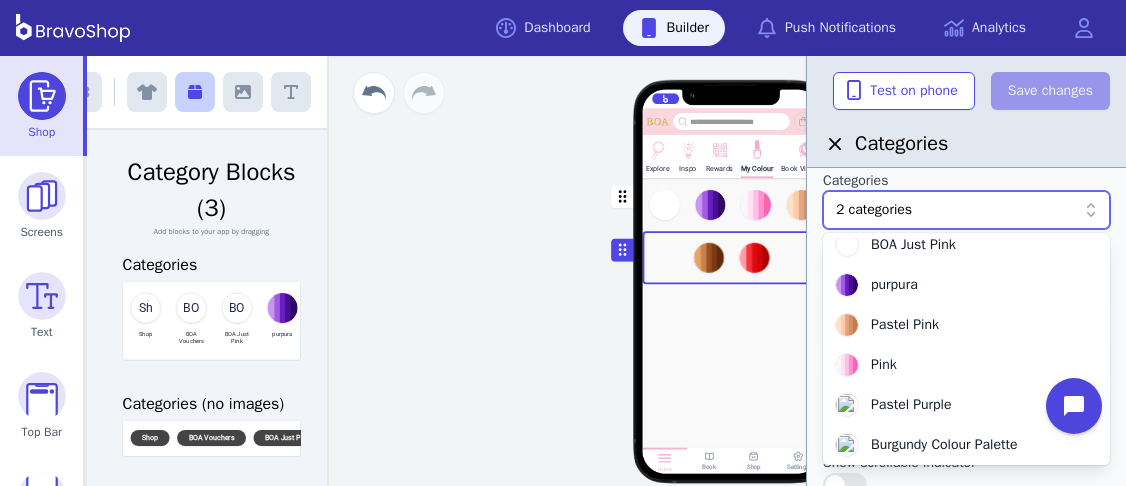 scroll, scrollTop: 176, scrollLeft: 0, axis: vertical 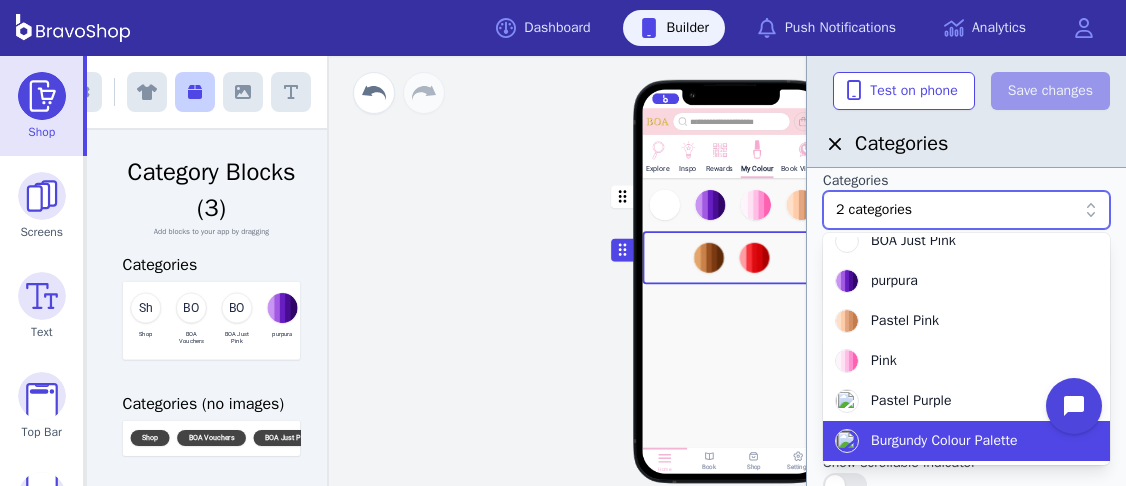 click on "Burgundy Colour Palette" at bounding box center (944, 441) 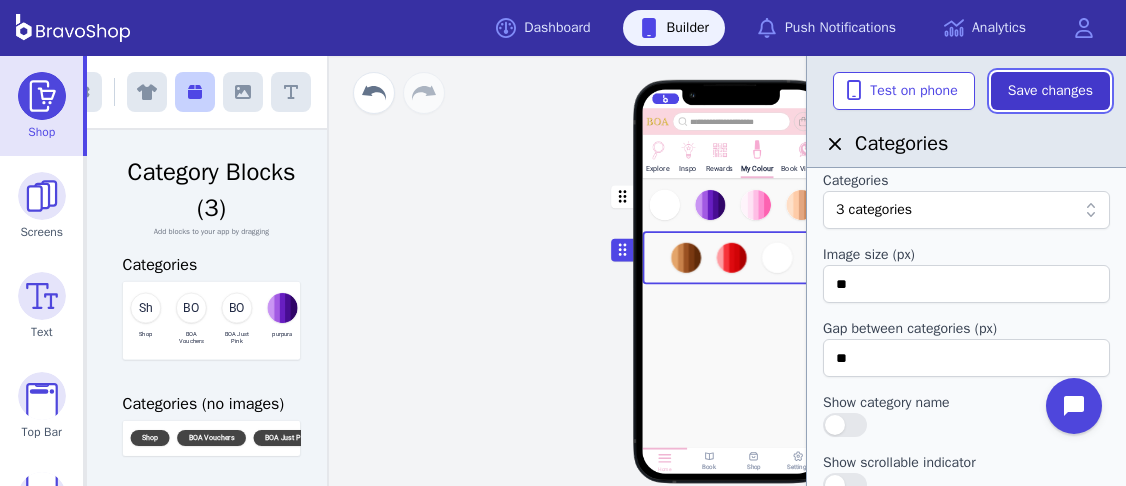 click on "Save changes" at bounding box center [1050, 91] 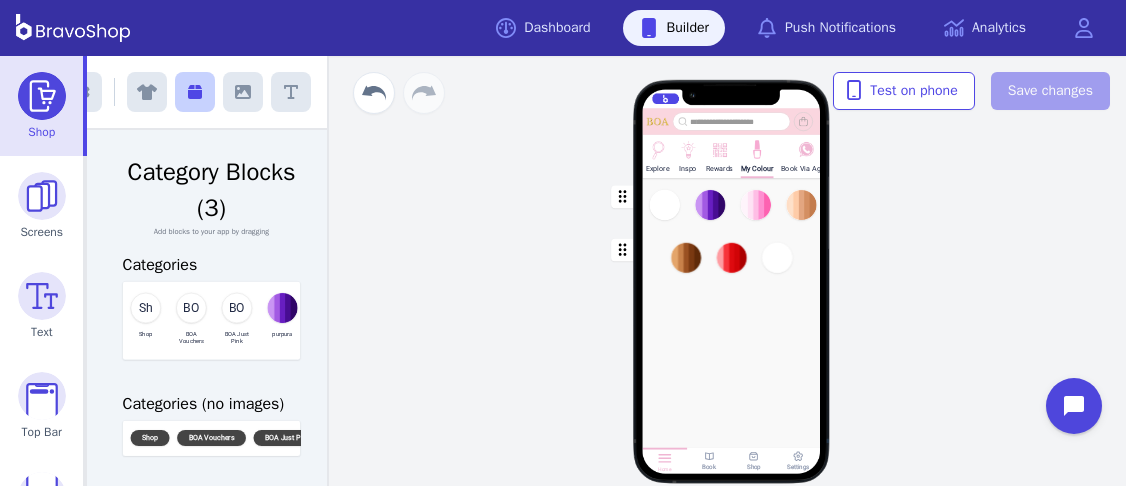 click at bounding box center (732, 204) 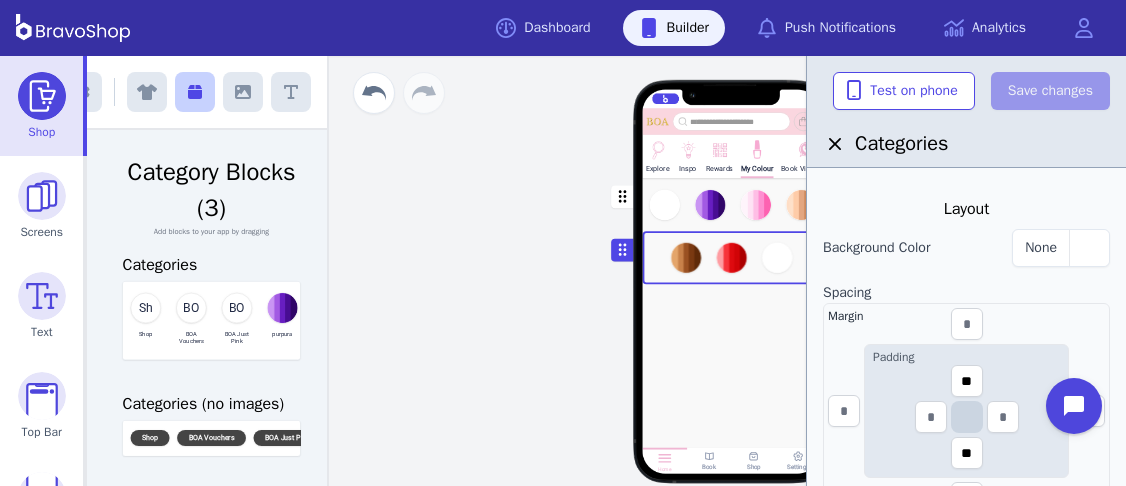 scroll, scrollTop: 858, scrollLeft: 0, axis: vertical 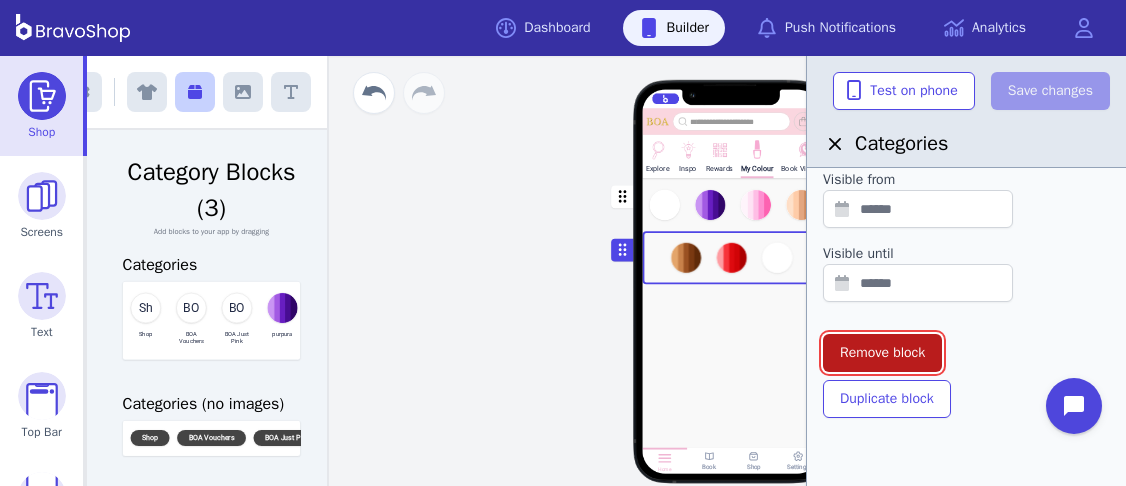 click on "Remove block" at bounding box center [882, 353] 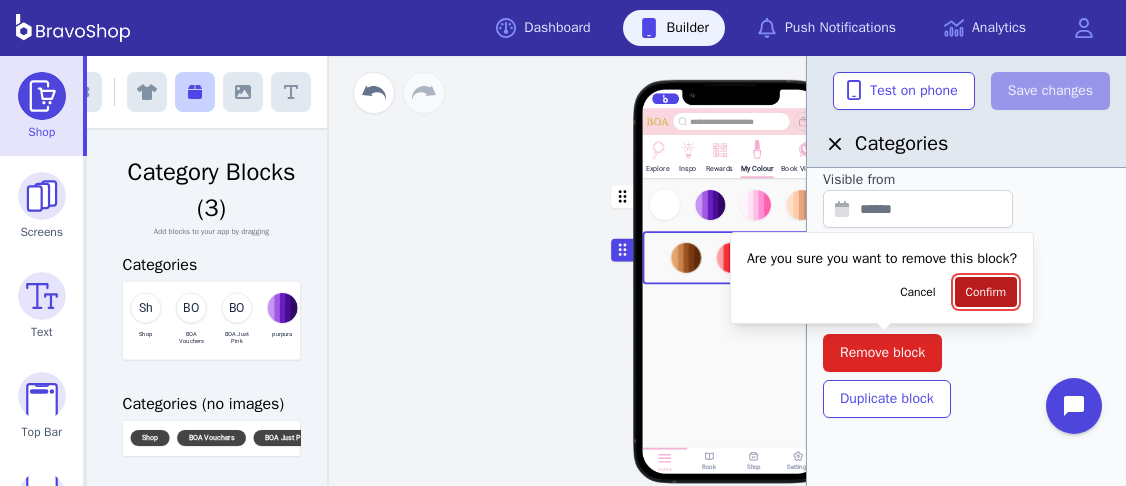 click on "Confirm" at bounding box center [986, 292] 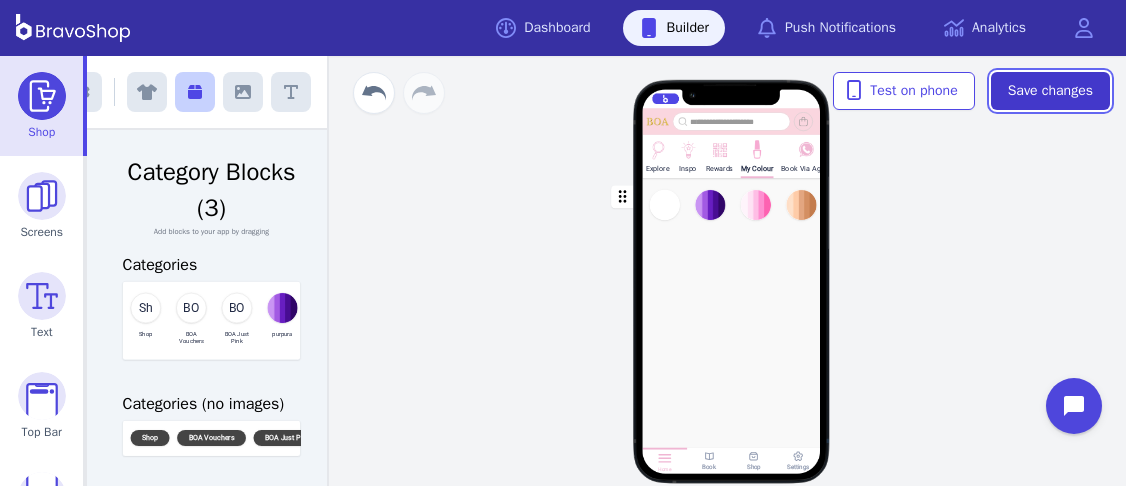 click on "Save changes" at bounding box center [1050, 91] 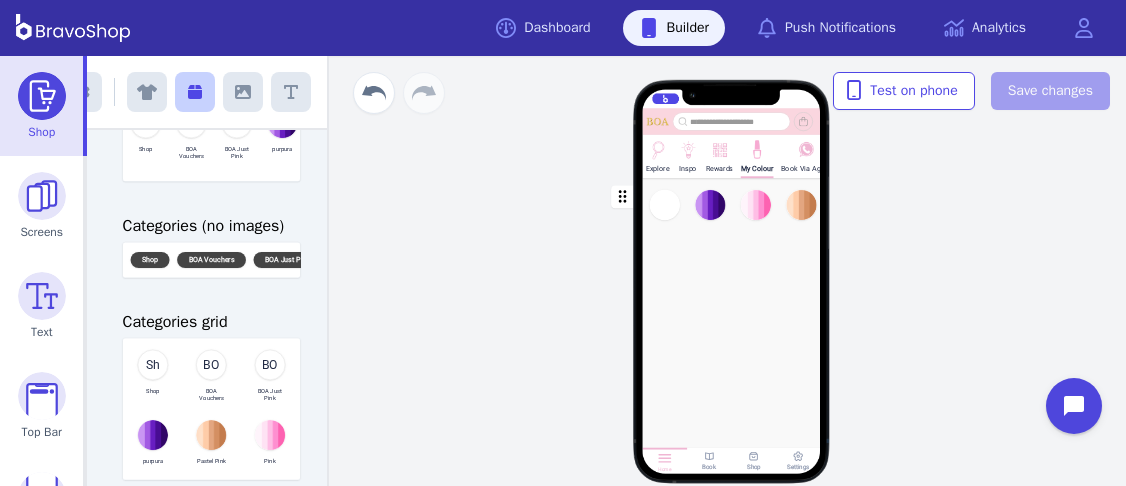 scroll, scrollTop: 0, scrollLeft: 0, axis: both 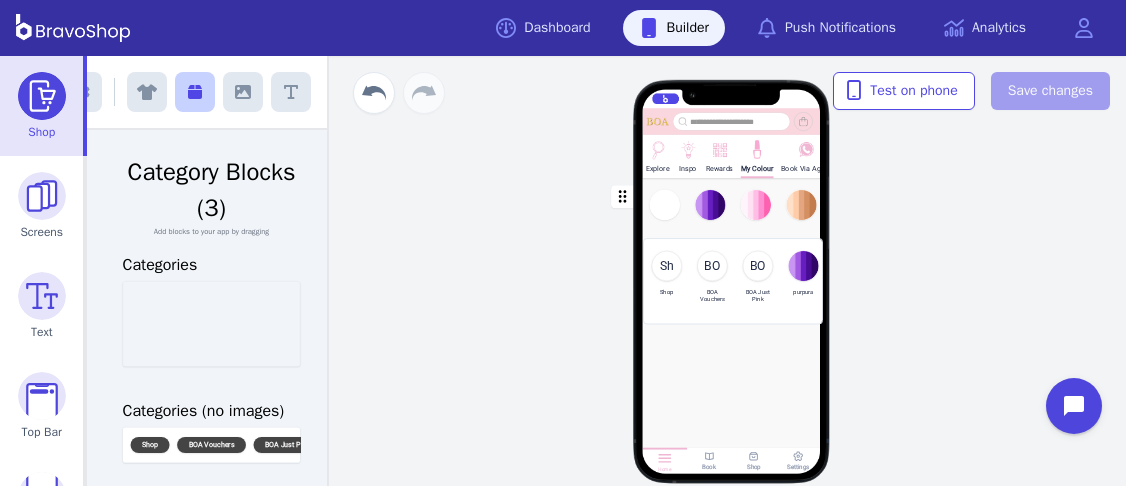 drag, startPoint x: 230, startPoint y: 306, endPoint x: 754, endPoint y: 263, distance: 525.76135 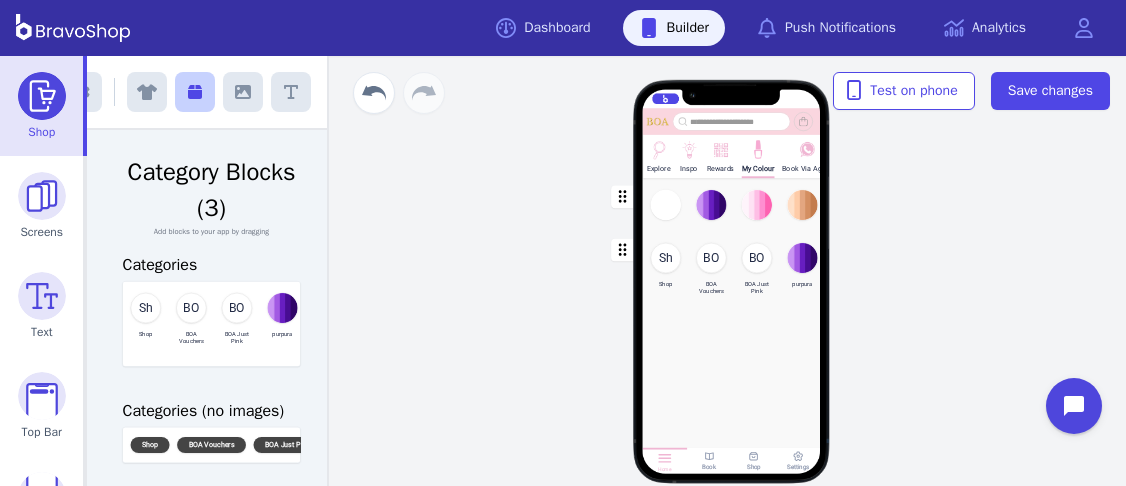 click at bounding box center (732, 204) 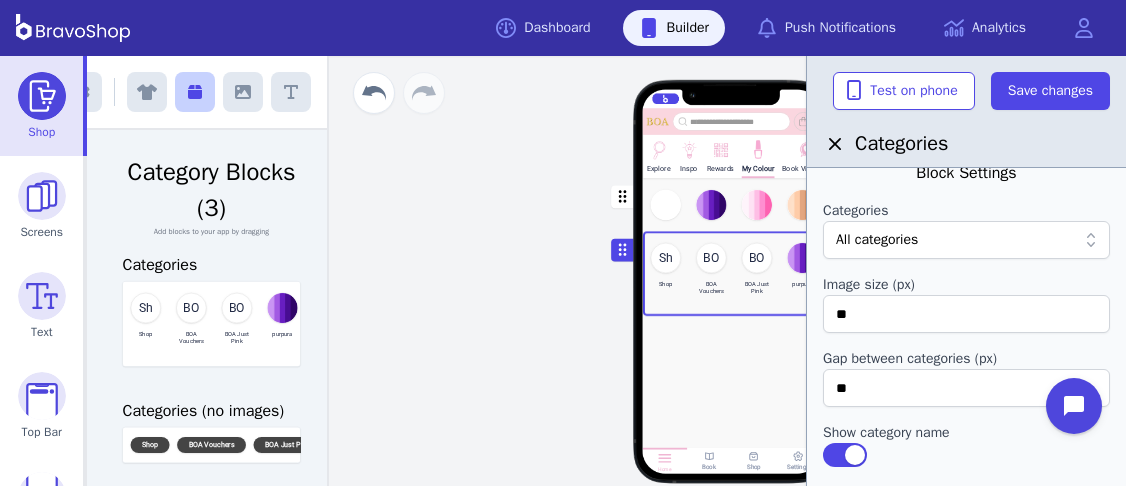 scroll, scrollTop: 0, scrollLeft: 0, axis: both 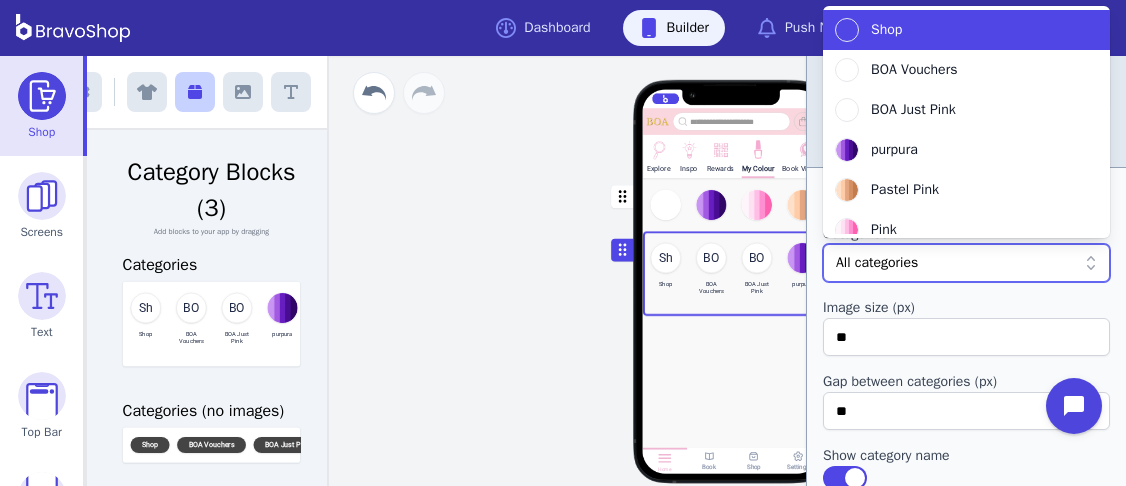 click at bounding box center (956, 263) 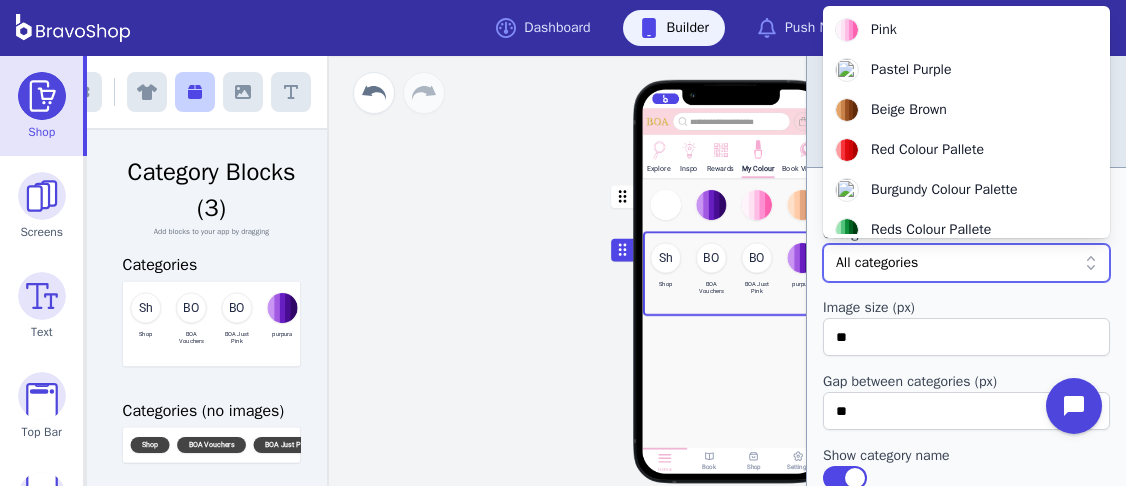 scroll, scrollTop: 216, scrollLeft: 0, axis: vertical 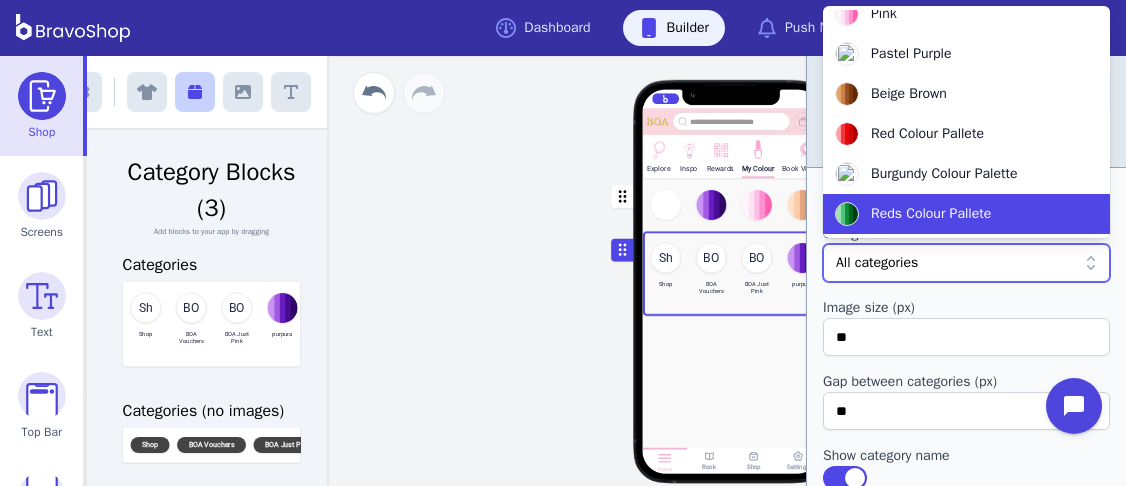 click on "Reds Colour Pallete" at bounding box center (931, 214) 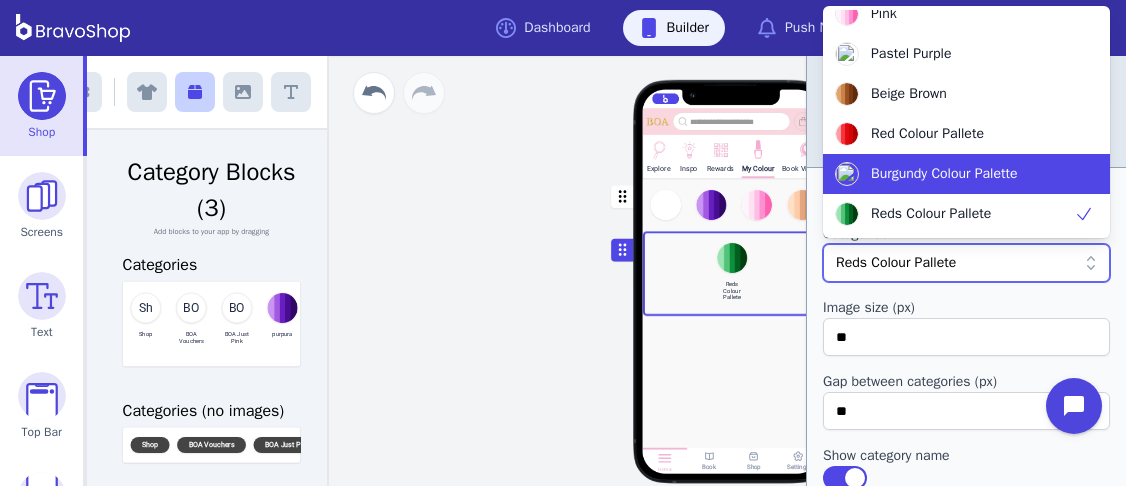 click on "Burgundy Colour Palette" at bounding box center [944, 174] 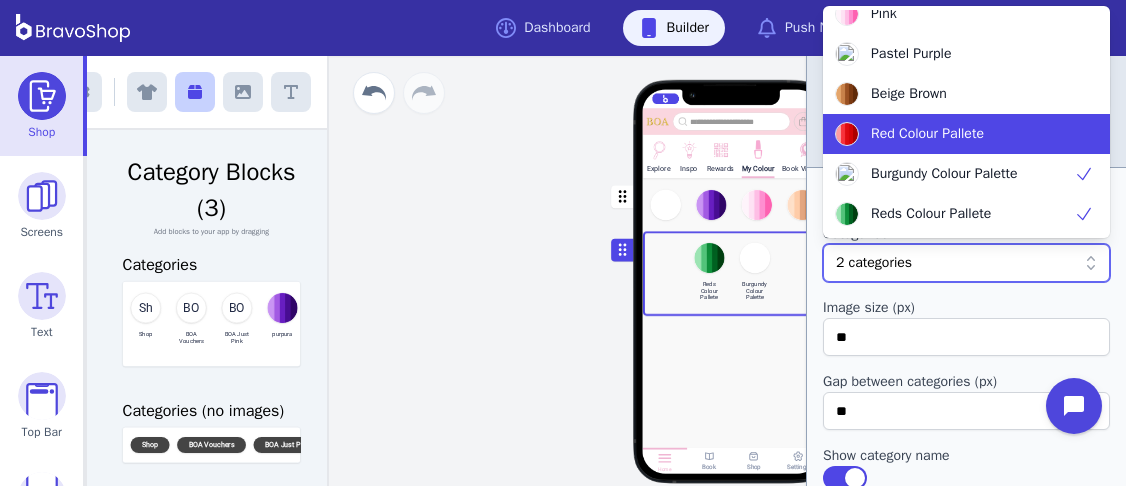 click on "Red Colour Pallete" at bounding box center [927, 134] 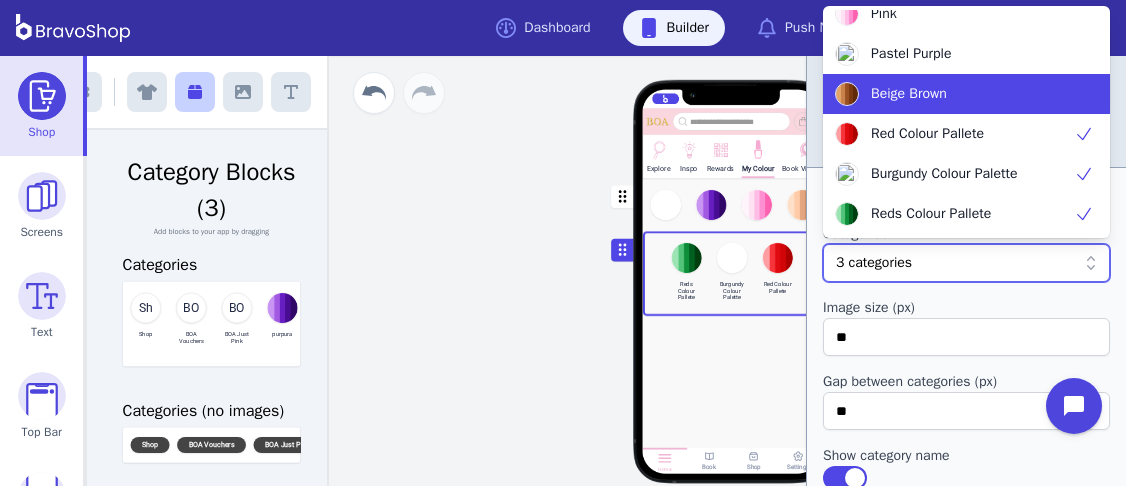 click on "Beige Brown" at bounding box center (909, 94) 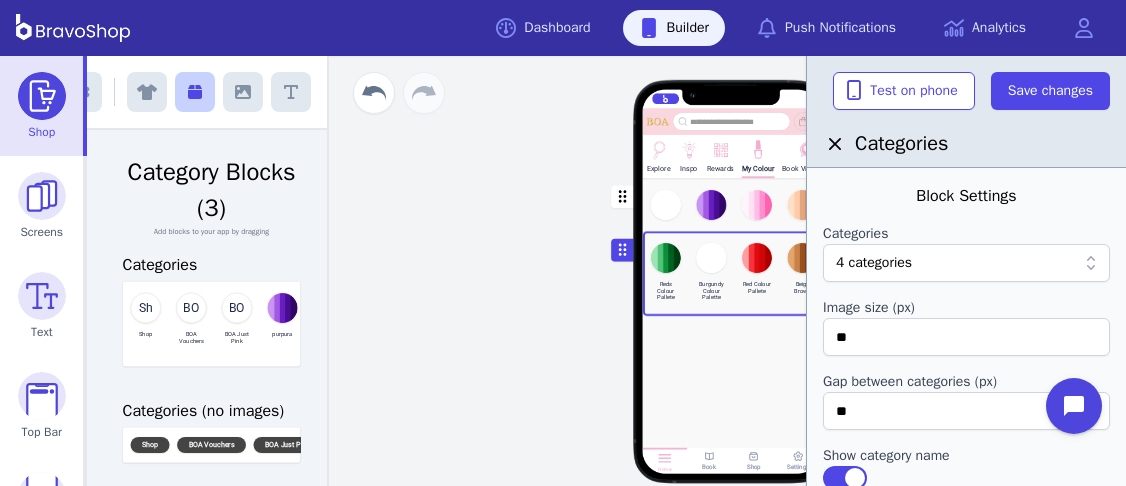 click at bounding box center (732, 345) 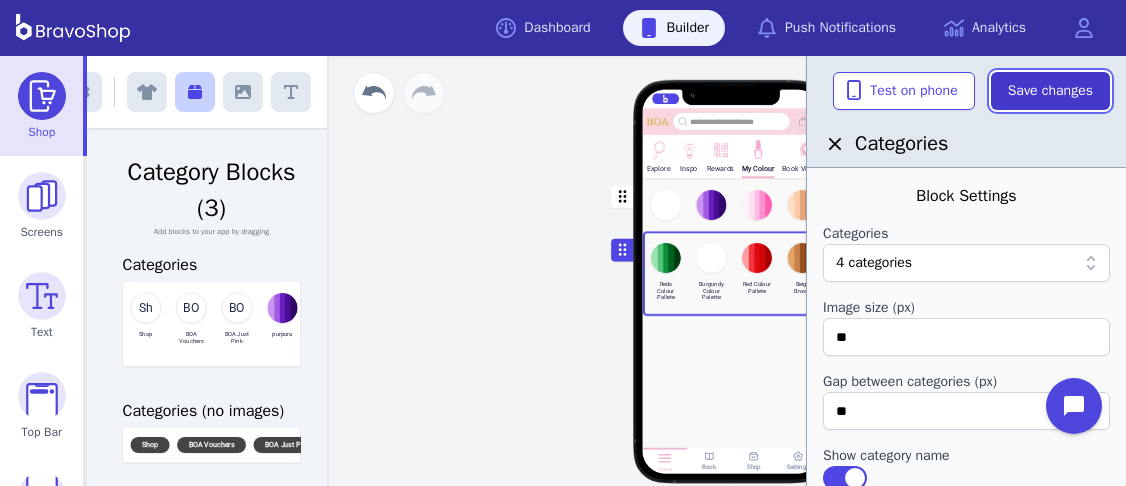 click on "Save changes" at bounding box center [1050, 91] 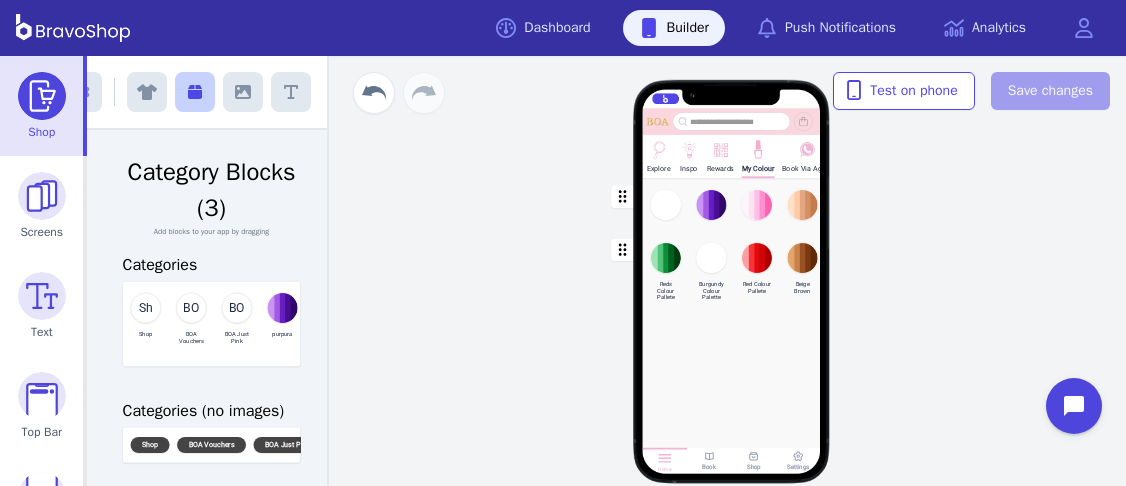 click at bounding box center [732, 204] 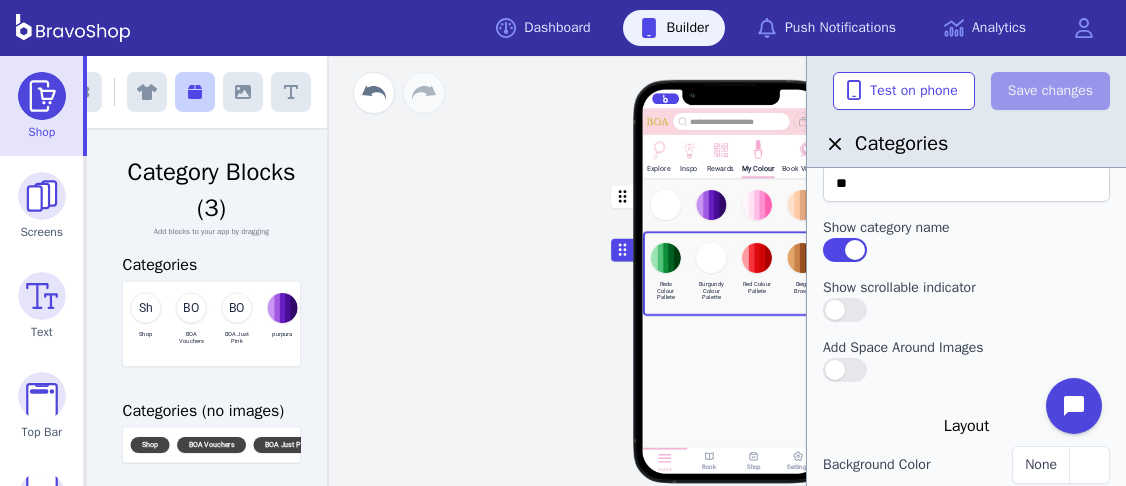 scroll, scrollTop: 219, scrollLeft: 0, axis: vertical 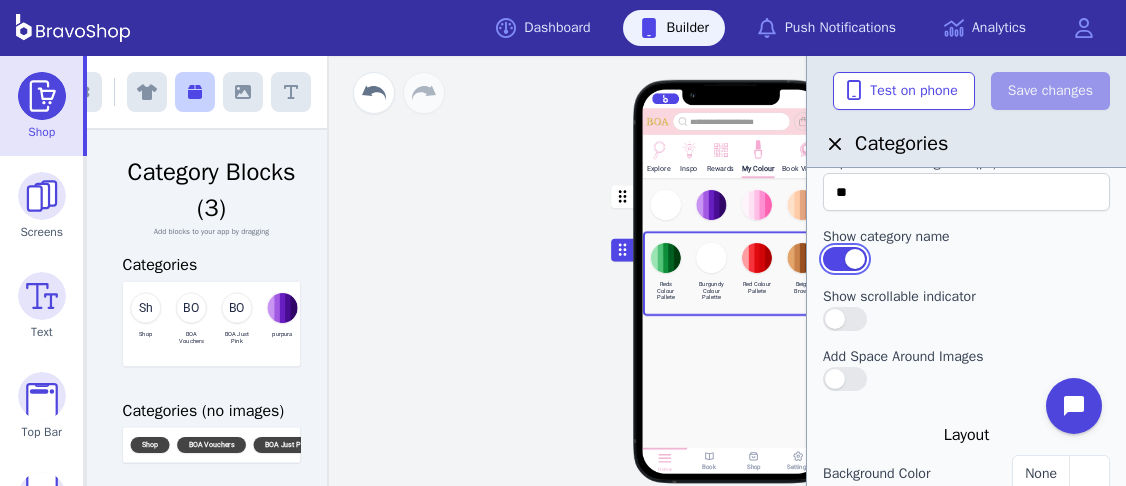 click at bounding box center (845, 259) 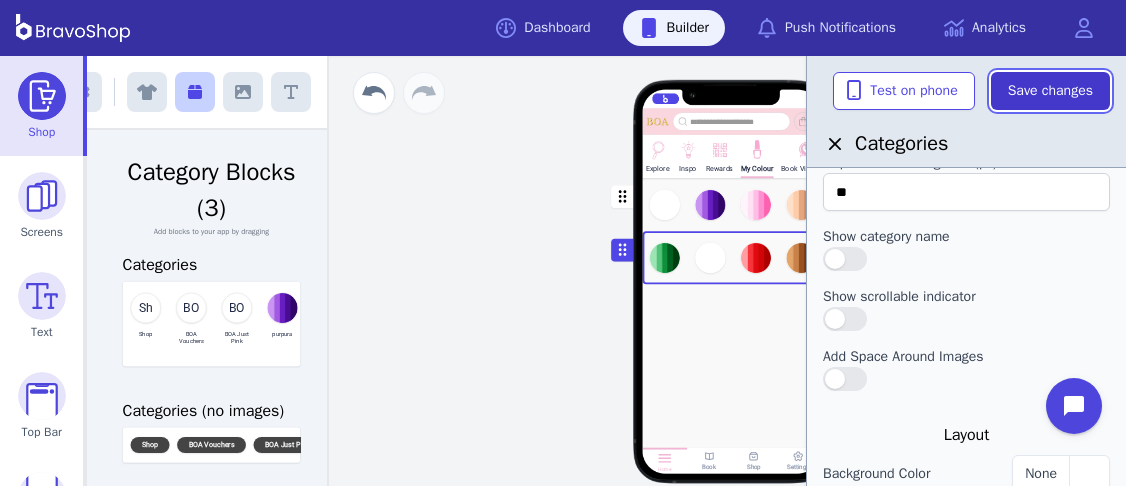 click on "Save changes" at bounding box center (1050, 91) 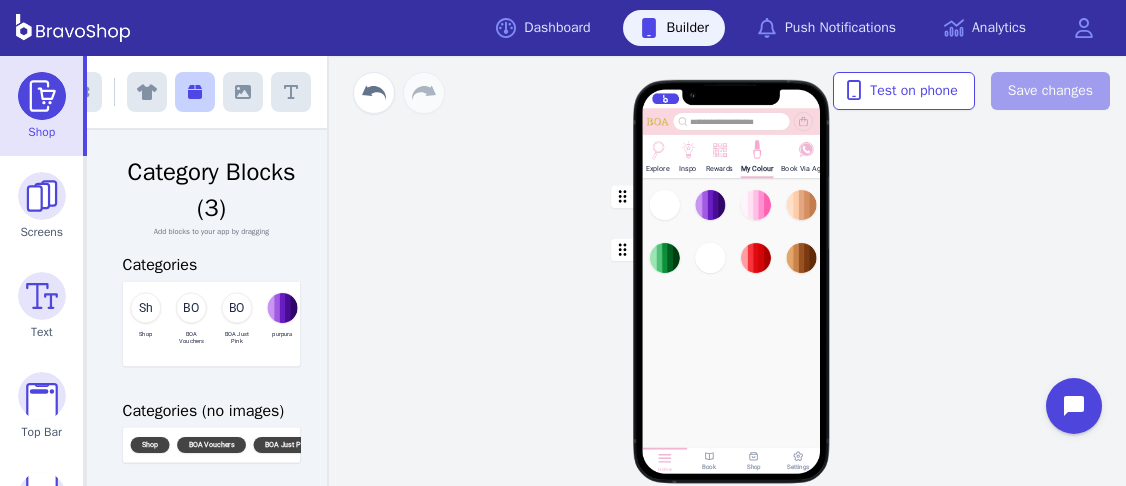click on "Explore Inspo Rewards My Colour Book Via Agent Drag a block here to get started Home Book  Shop Settings" at bounding box center [731, 271] 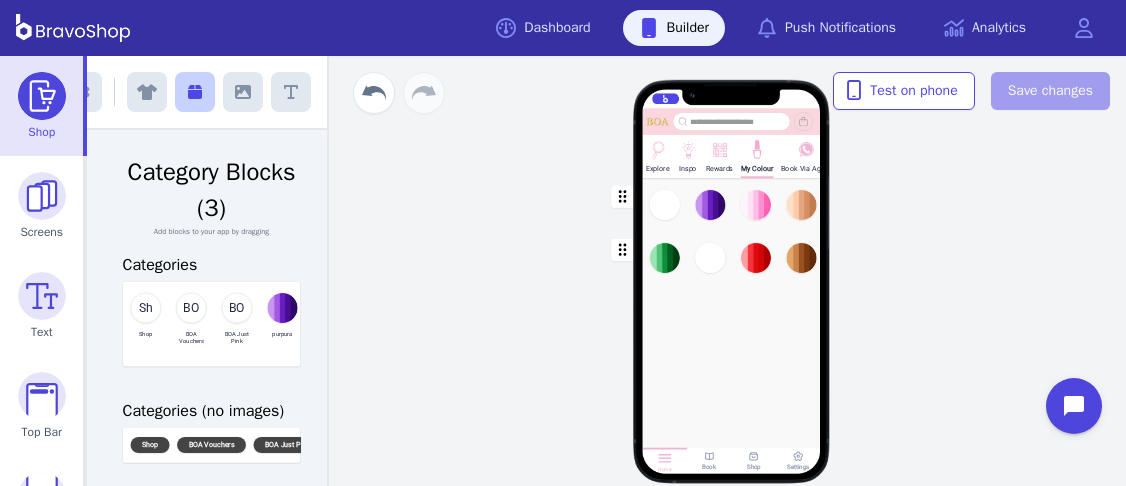 click on "Explore Inspo Rewards My Colour Book Via Agent Drag a block here to get started Home Book  Shop Settings" at bounding box center [731, 271] 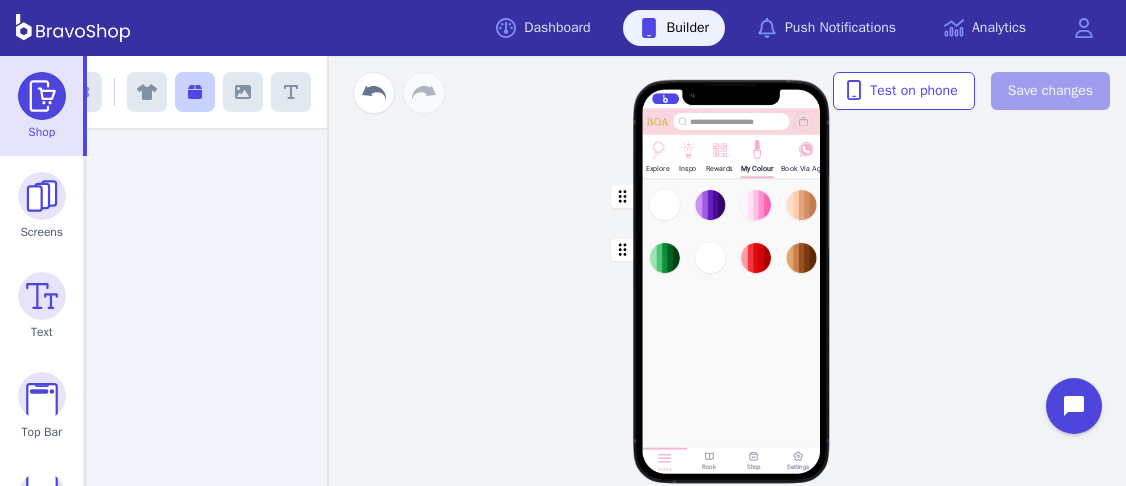 scroll, scrollTop: 0, scrollLeft: 0, axis: both 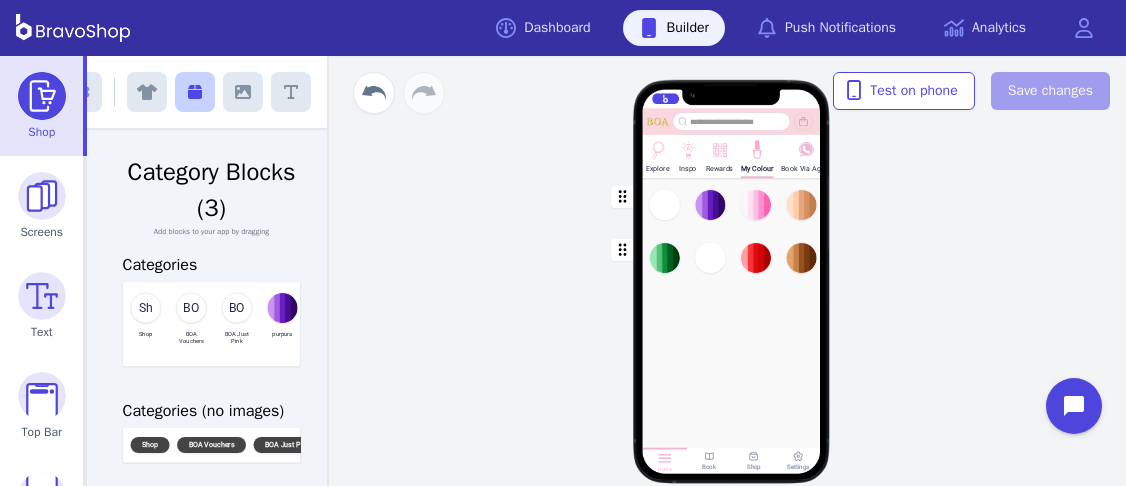 click on "Explore Inspo Rewards My Colour Book Via Agent Drag a block here to get started Home Book  Shop Settings" at bounding box center (731, 271) 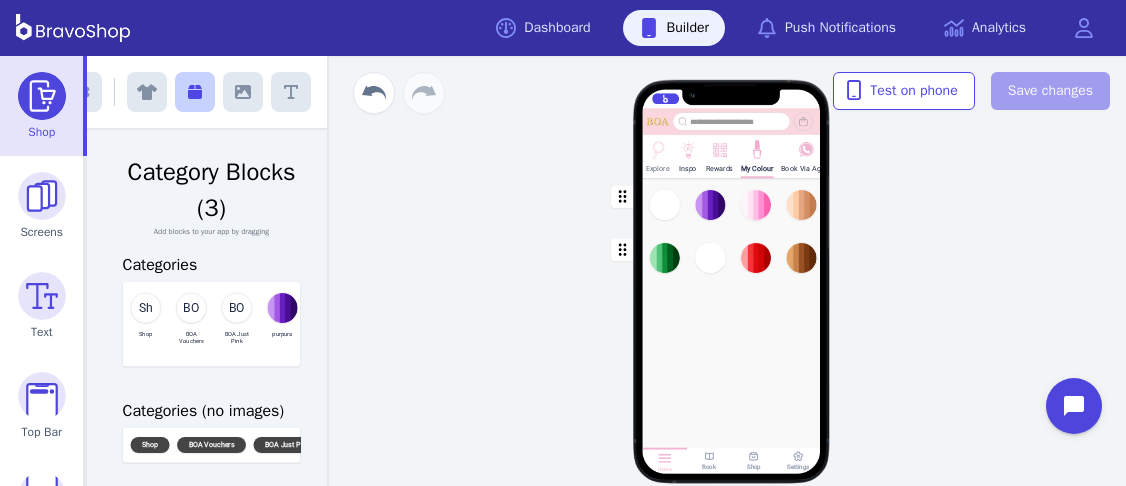 click at bounding box center [658, 148] 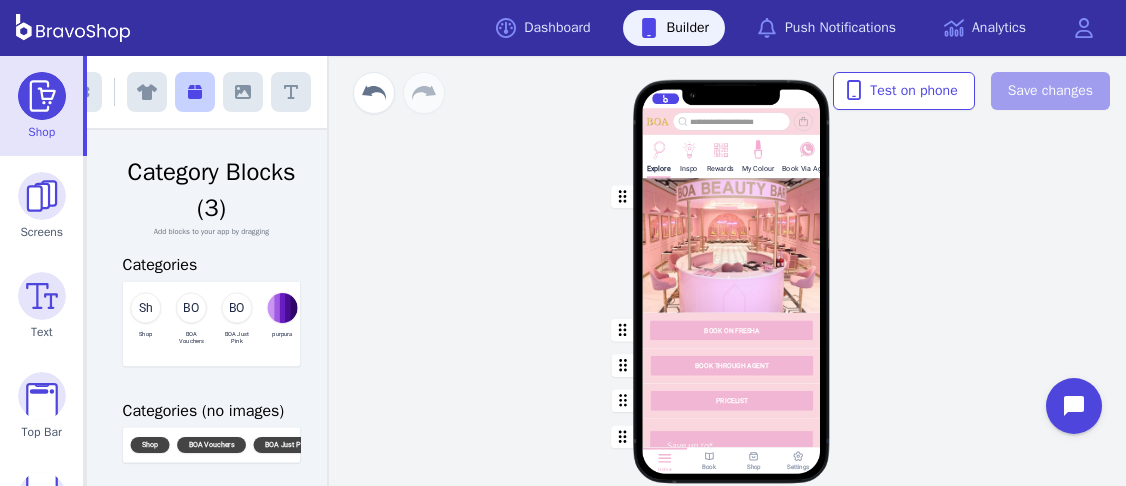 click at bounding box center [732, 245] 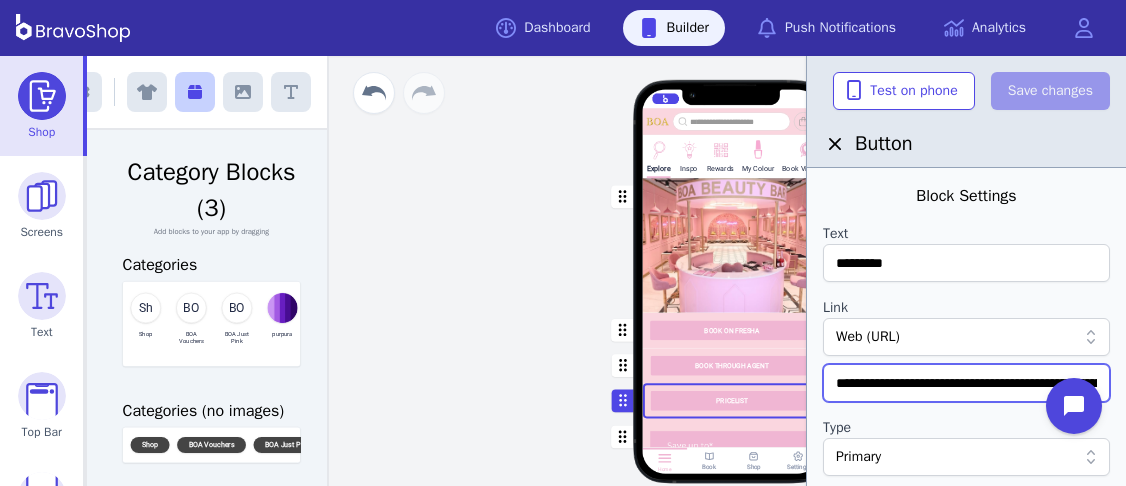 click on "**********" at bounding box center [966, 383] 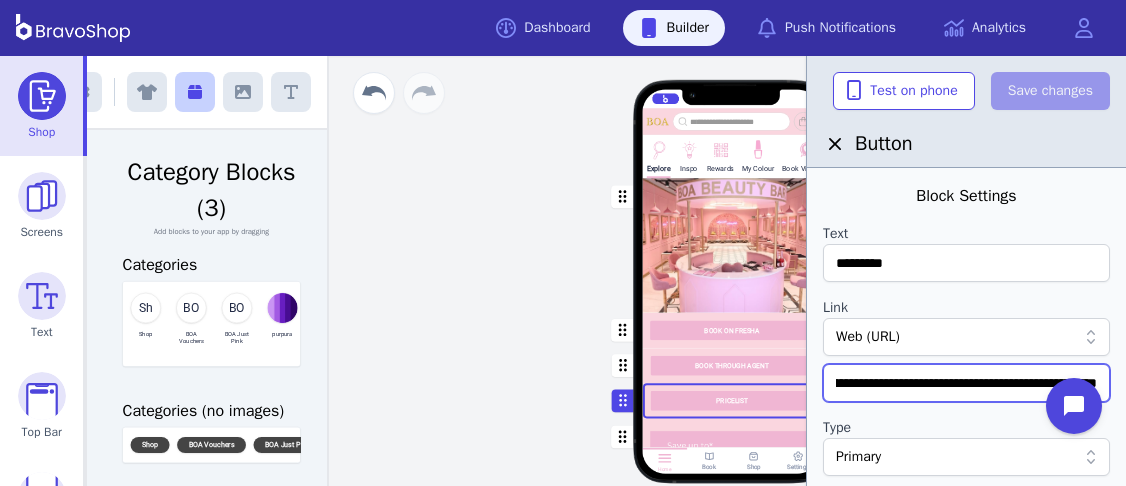 drag, startPoint x: 829, startPoint y: 380, endPoint x: 1125, endPoint y: 373, distance: 296.08276 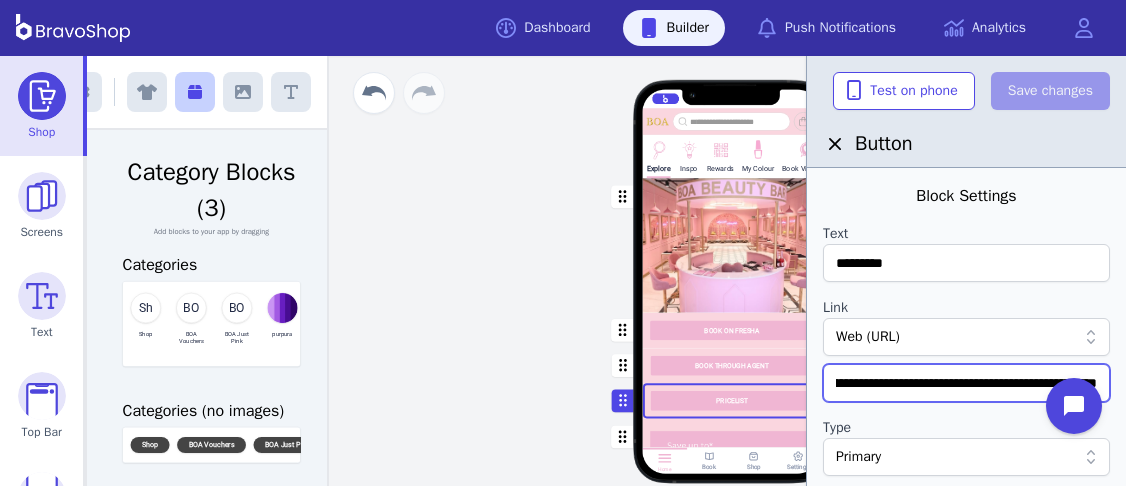 paste on "**********" 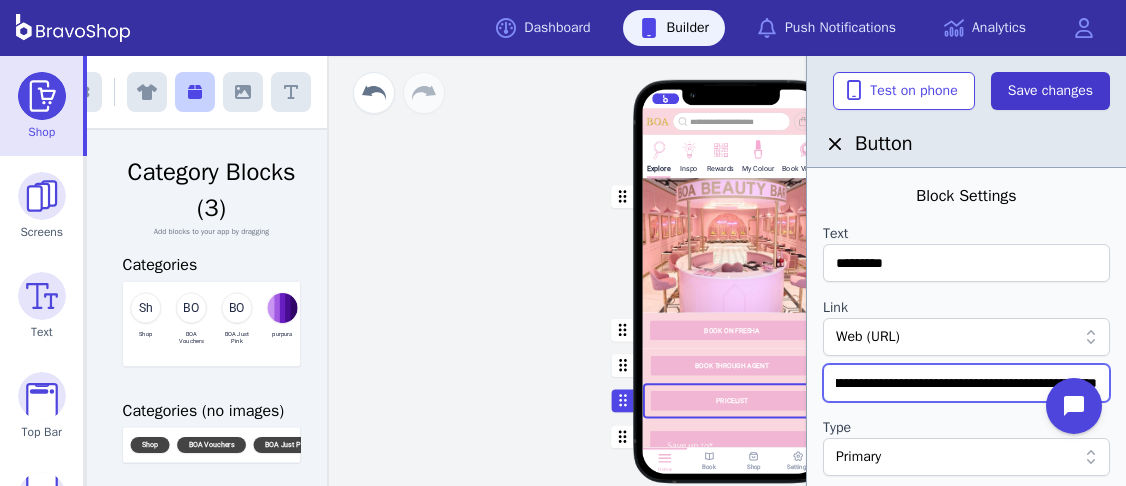 type on "**********" 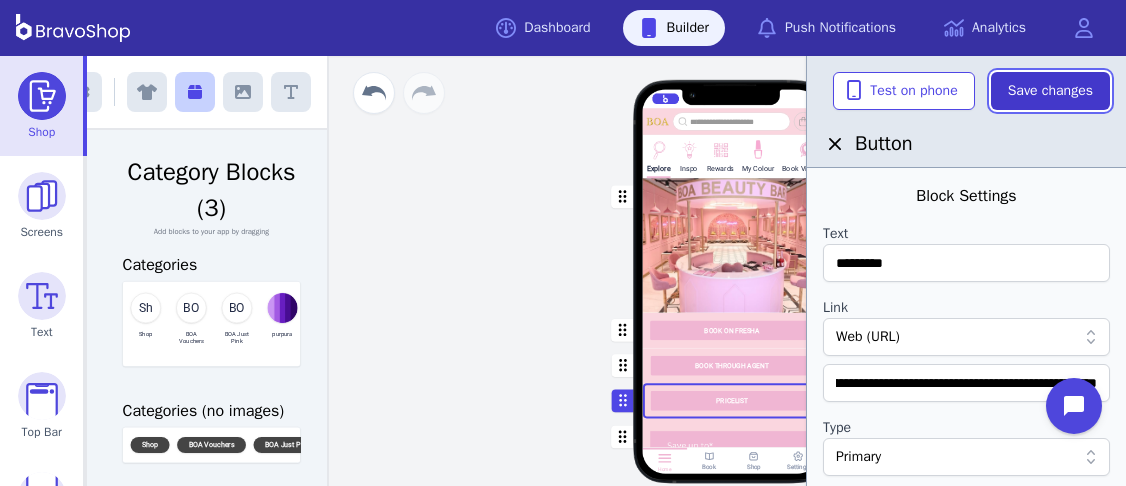 click on "Save changes" at bounding box center [1050, 91] 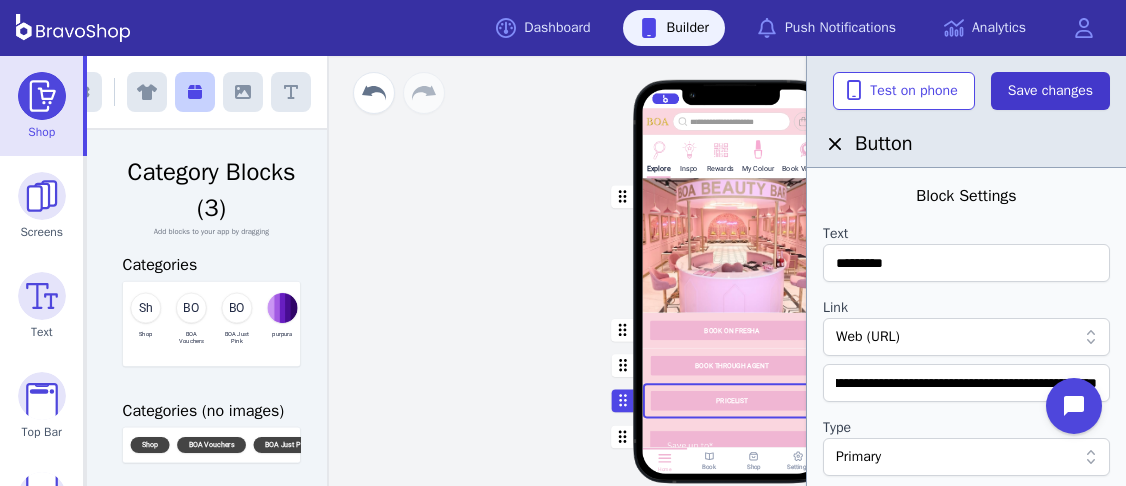scroll, scrollTop: 0, scrollLeft: 0, axis: both 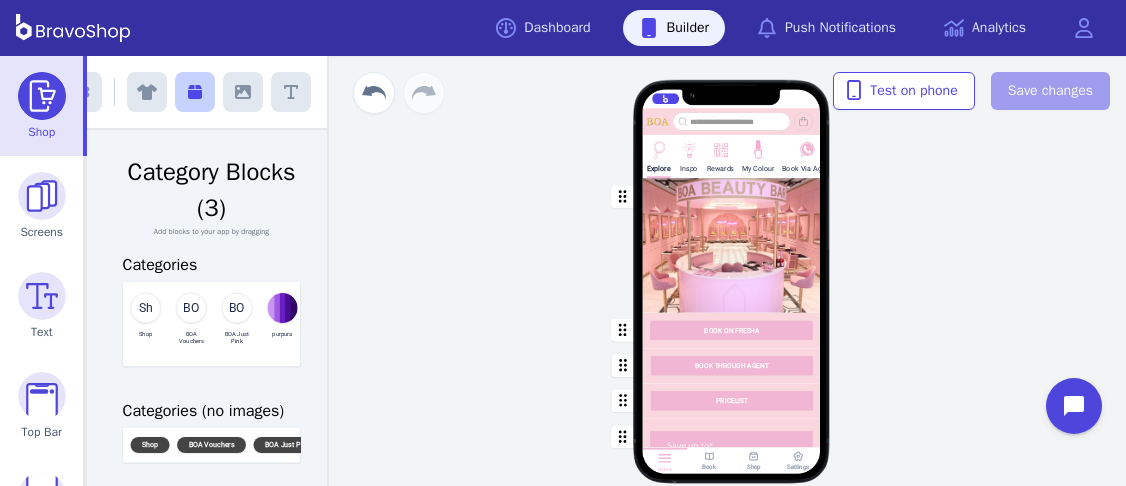 click at bounding box center (683, 121) 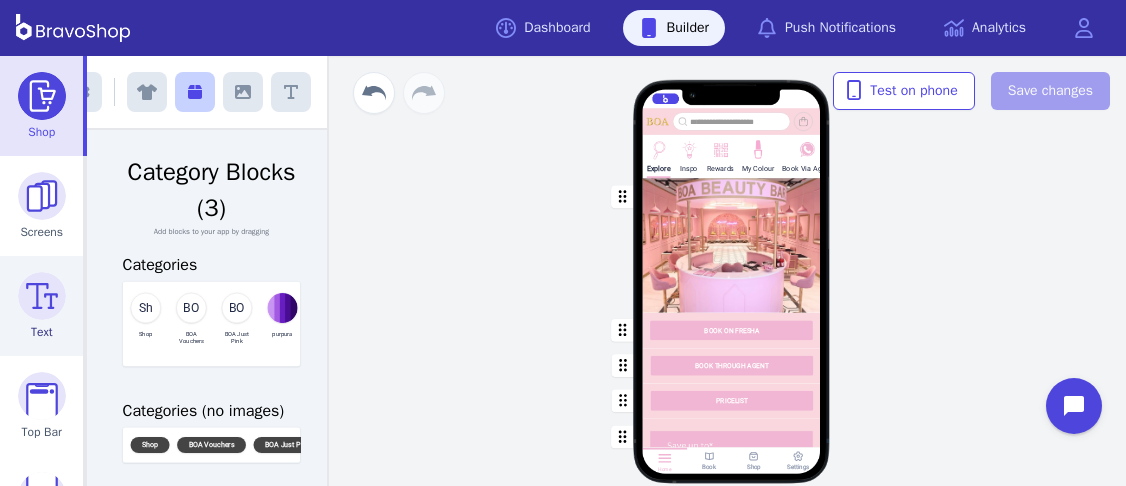 scroll, scrollTop: 270, scrollLeft: 0, axis: vertical 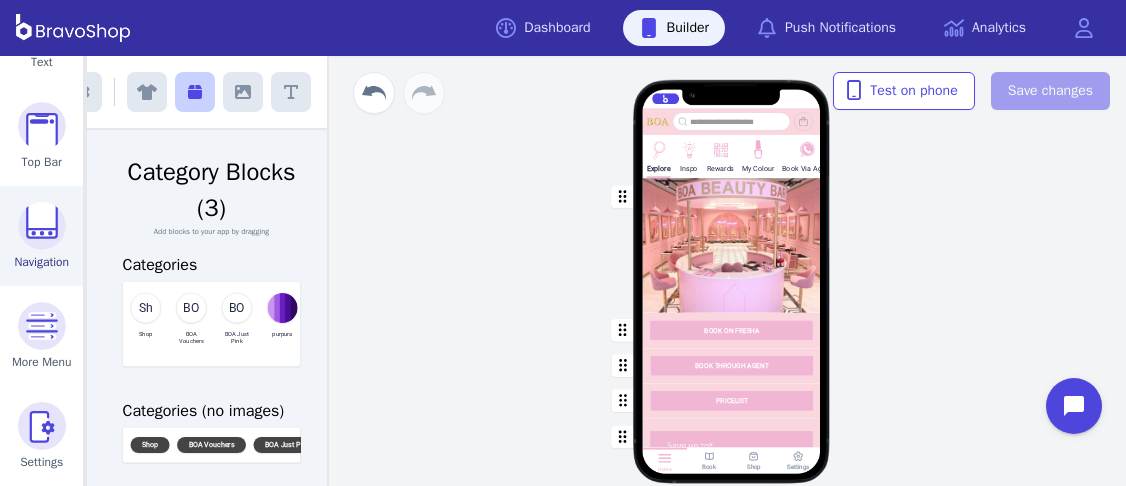 click at bounding box center [42, 226] 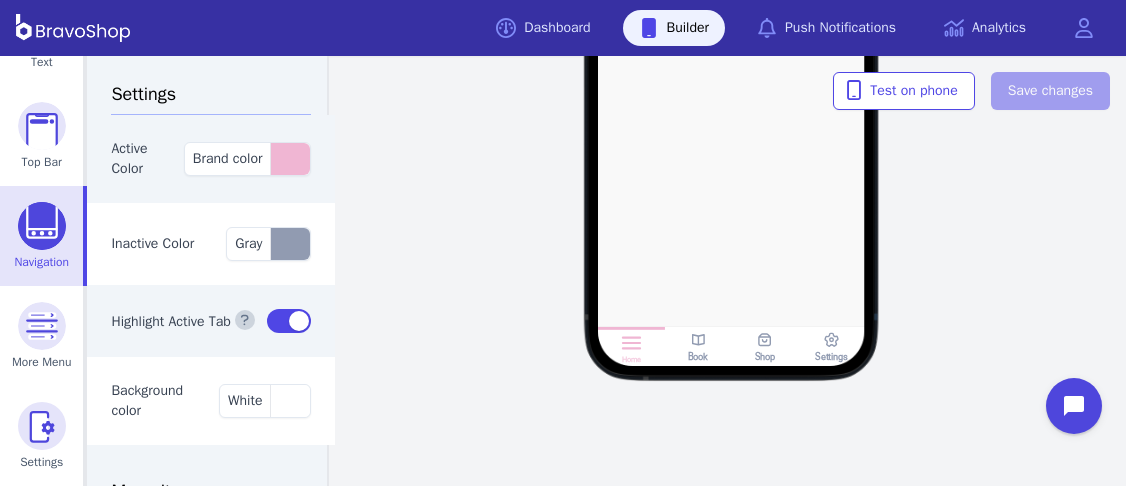 click at bounding box center [698, 339] 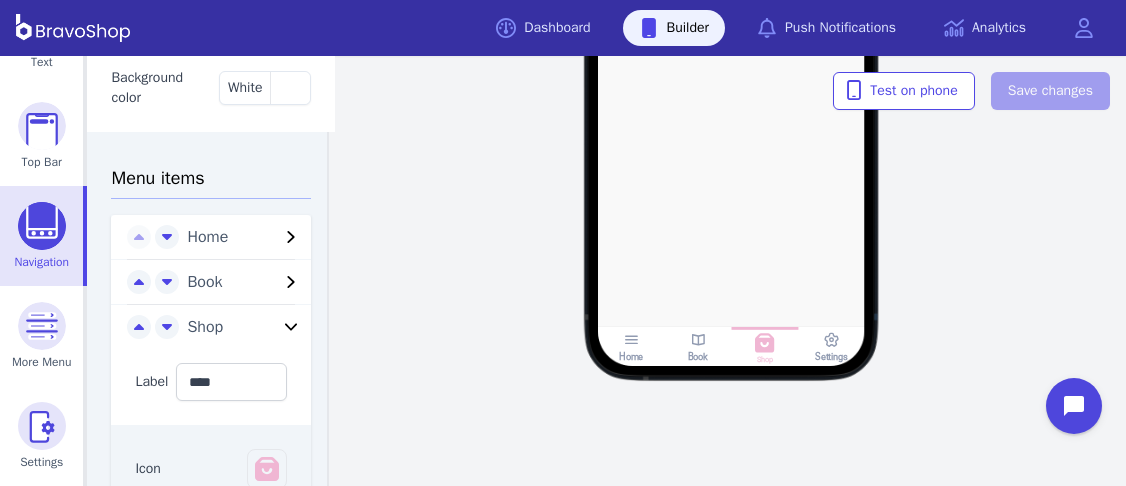 scroll, scrollTop: 324, scrollLeft: 0, axis: vertical 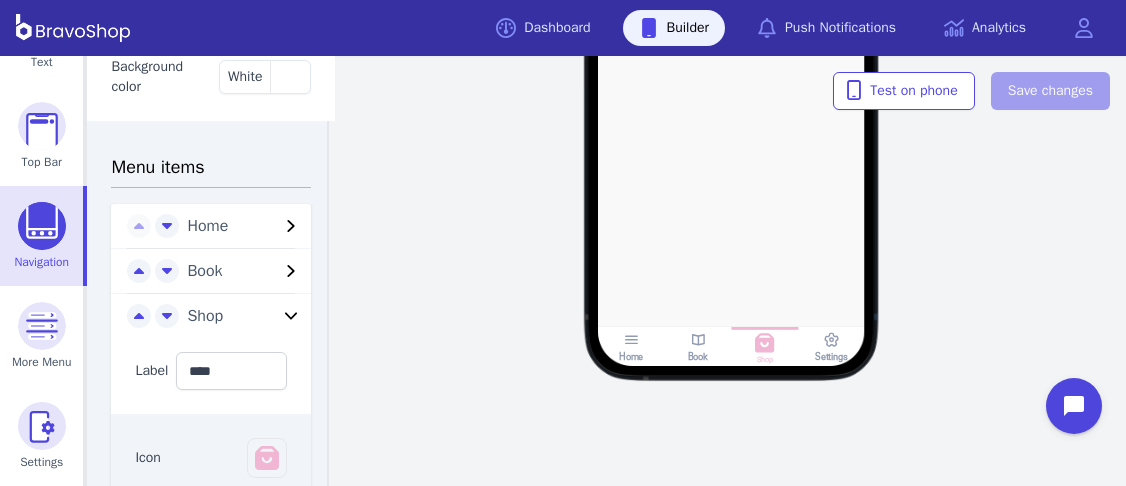 click at bounding box center [291, 316] 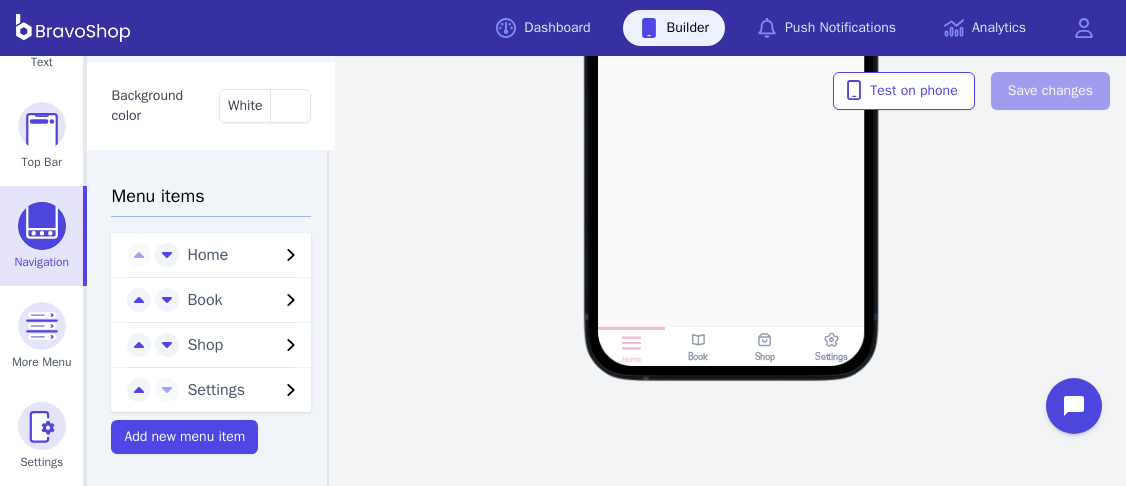 scroll, scrollTop: 312, scrollLeft: 0, axis: vertical 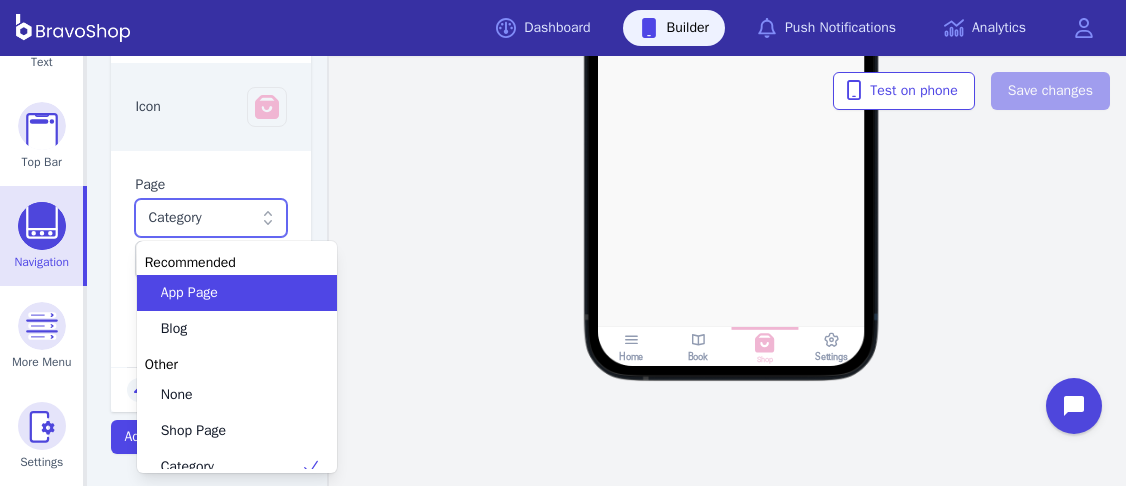 click at bounding box center (268, 218) 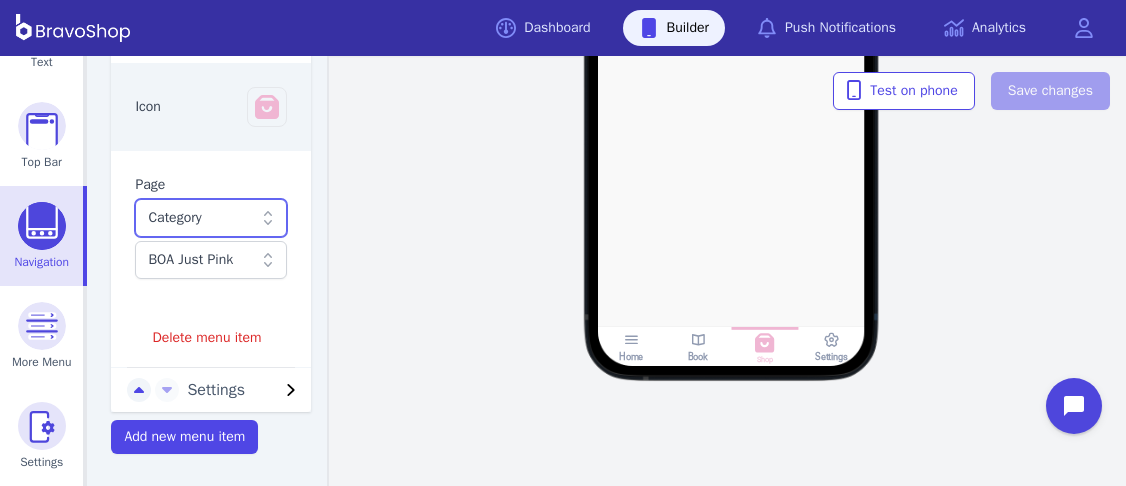 click at bounding box center (268, 218) 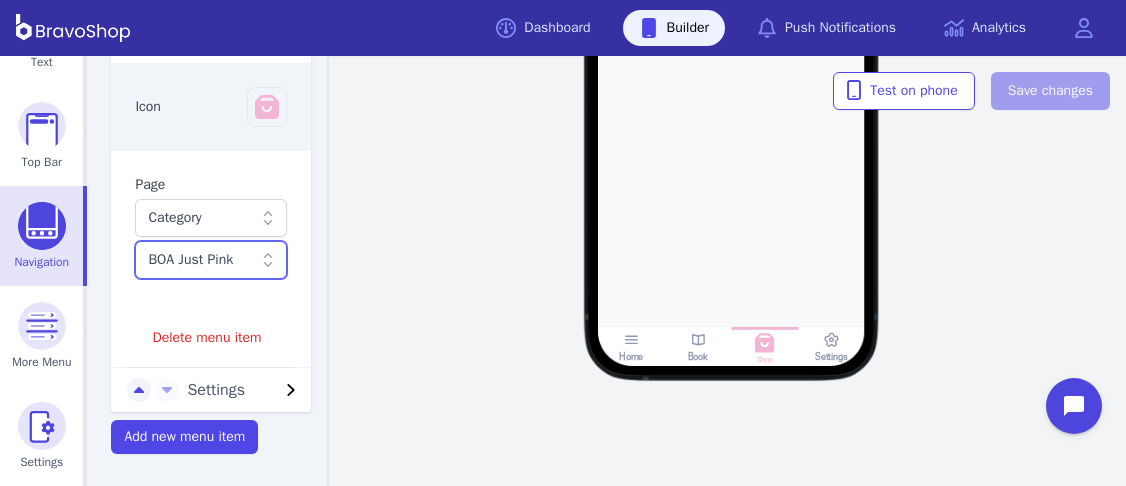 scroll, scrollTop: 0, scrollLeft: 0, axis: both 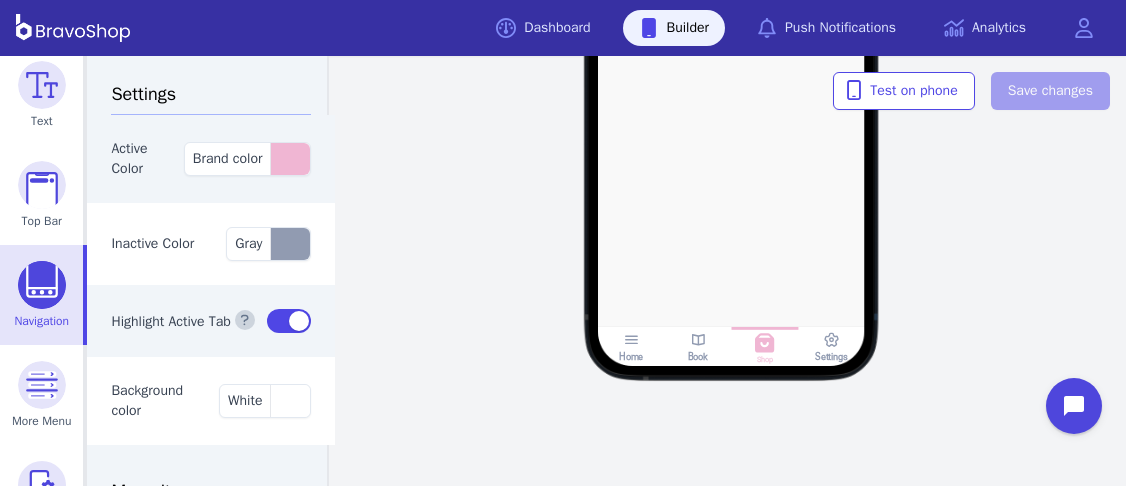click on "Navigation" at bounding box center [41, 295] 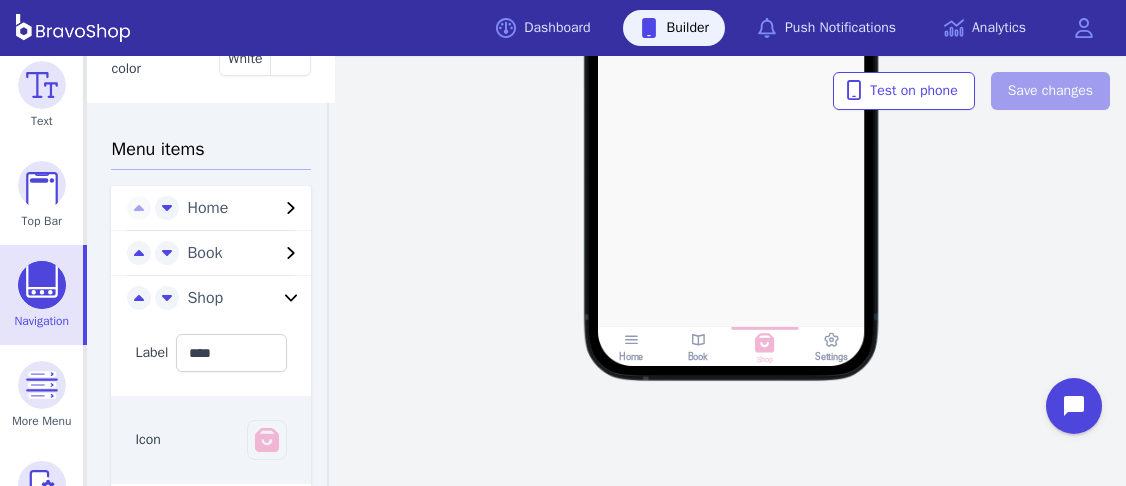 scroll, scrollTop: 343, scrollLeft: 0, axis: vertical 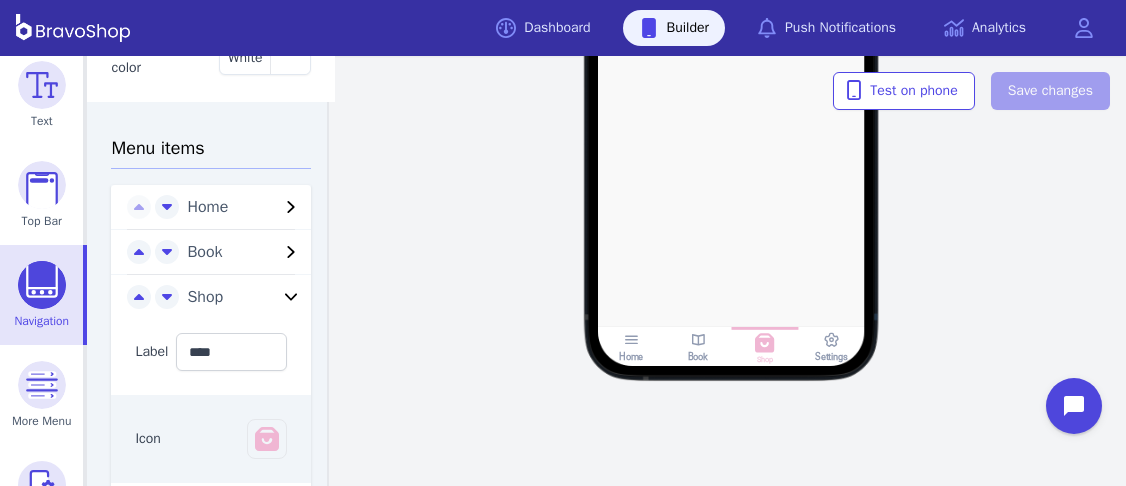 click at bounding box center [291, 297] 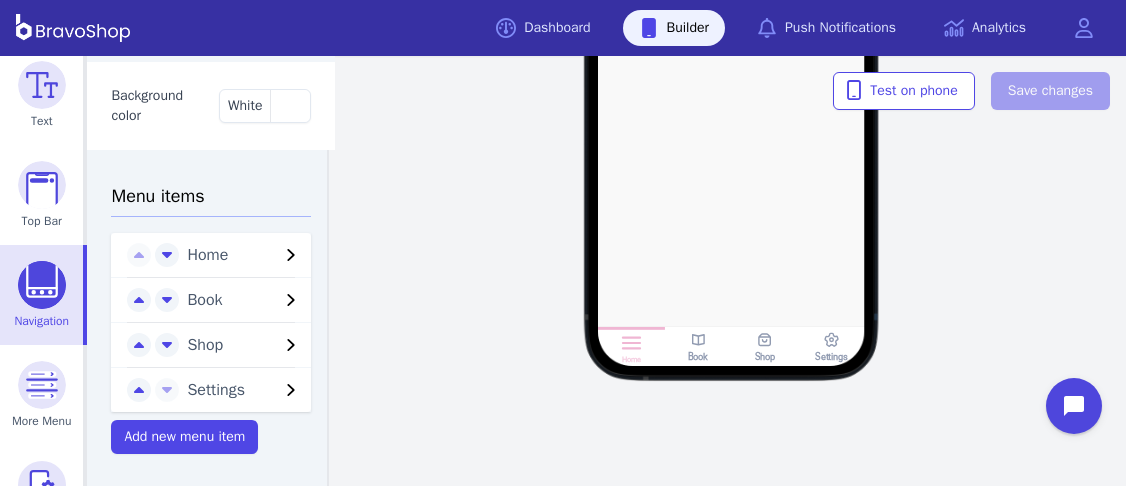 scroll, scrollTop: 312, scrollLeft: 0, axis: vertical 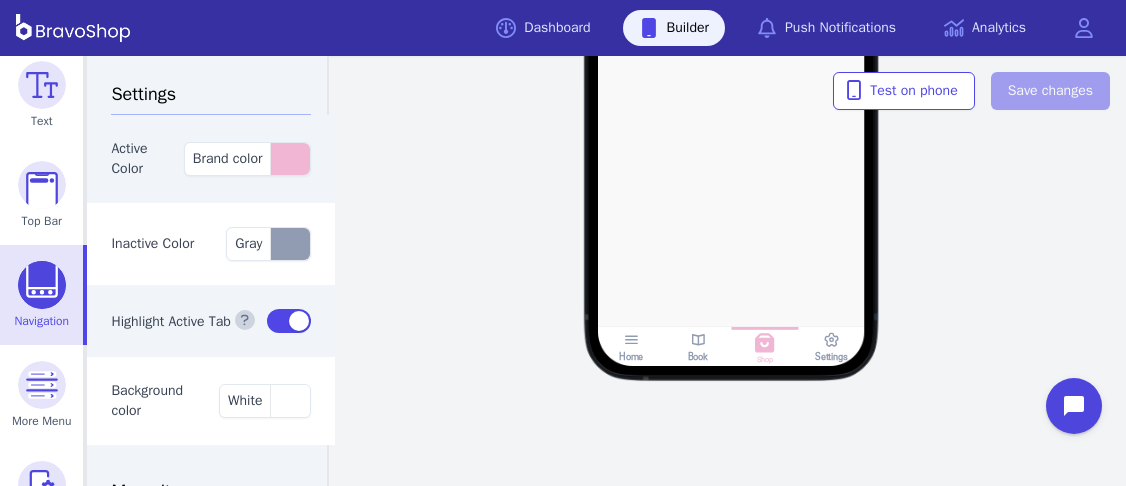 click on "Home Book  Shop Settings Test on phone Save changes" at bounding box center [731, 271] 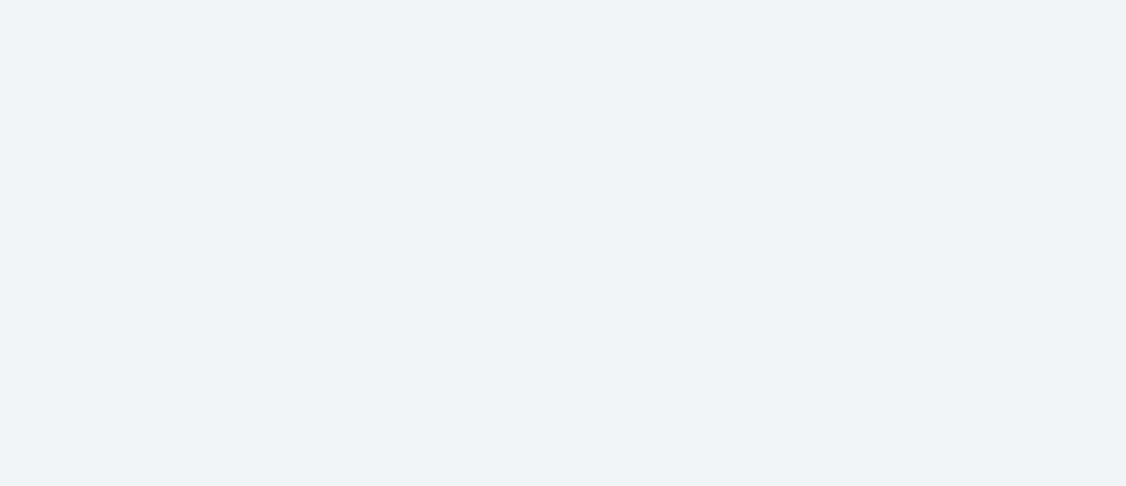 scroll, scrollTop: 0, scrollLeft: 0, axis: both 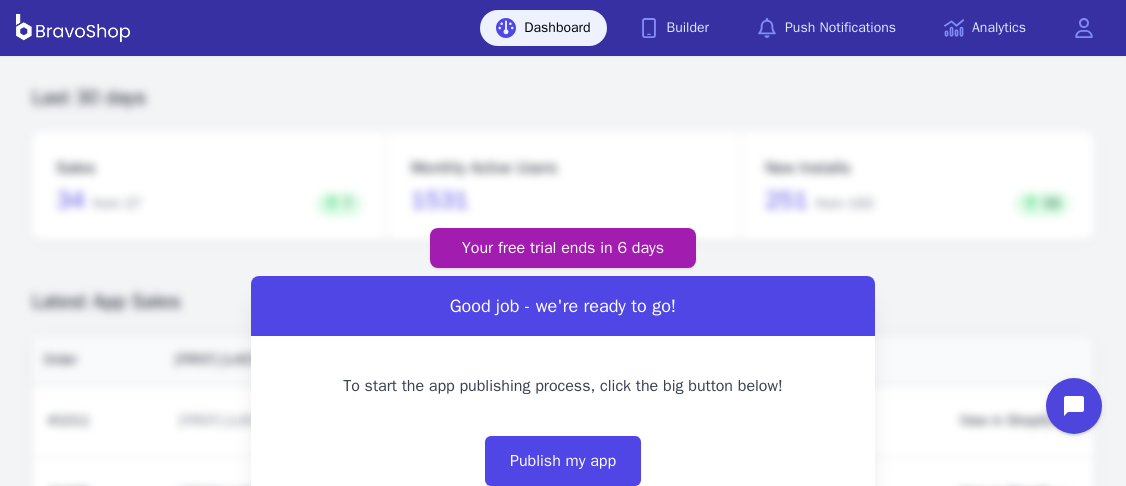 click on "Your free trial ends in   [NUMBER]   days Good job - we're ready to go! To start the app publishing process, click the big button below! Publish my app If you have any questions or concerns, please reach out to our support team by clicking the chat bubble in the bottom right corner." at bounding box center (563, 402) 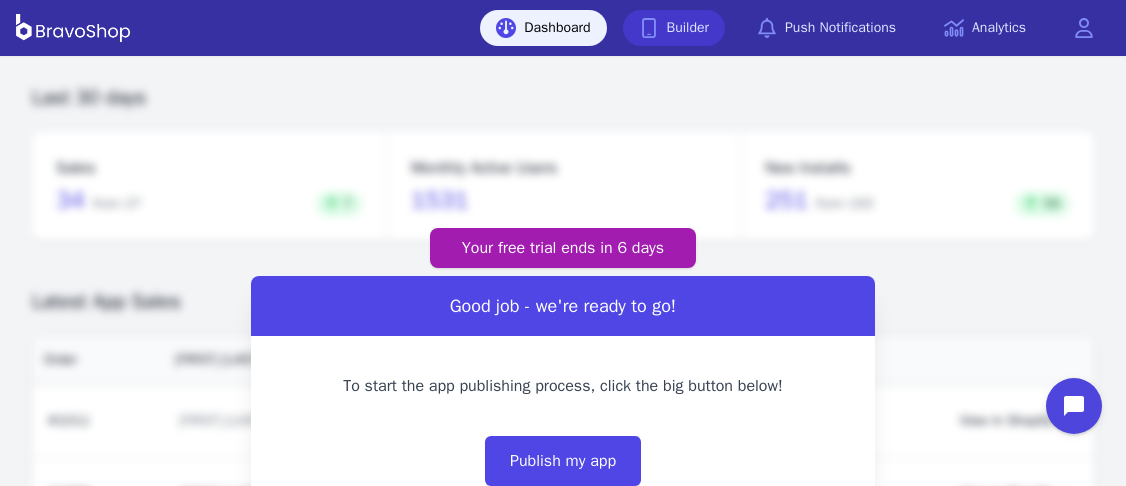 click on "Builder" at bounding box center [674, 28] 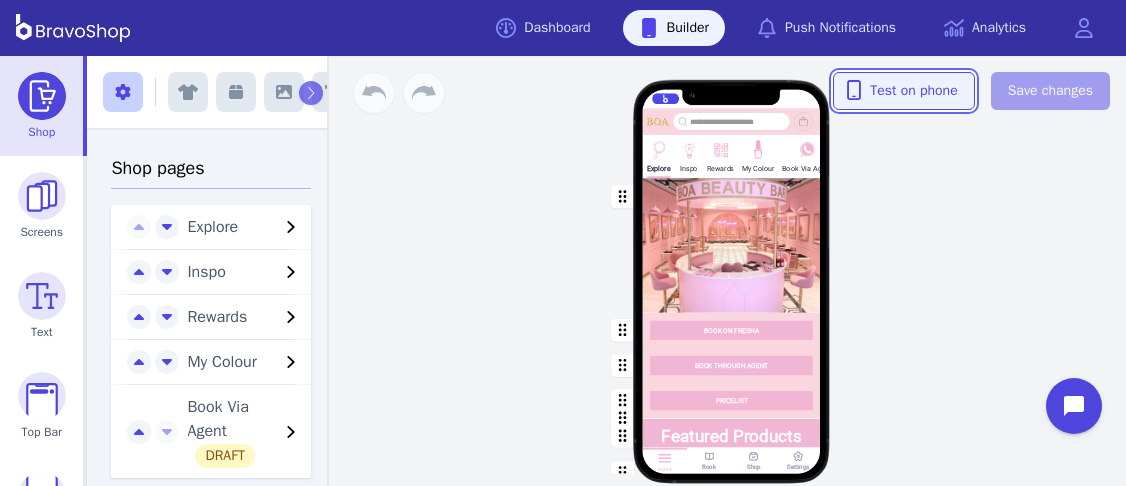 click on "Test on phone" at bounding box center (904, 91) 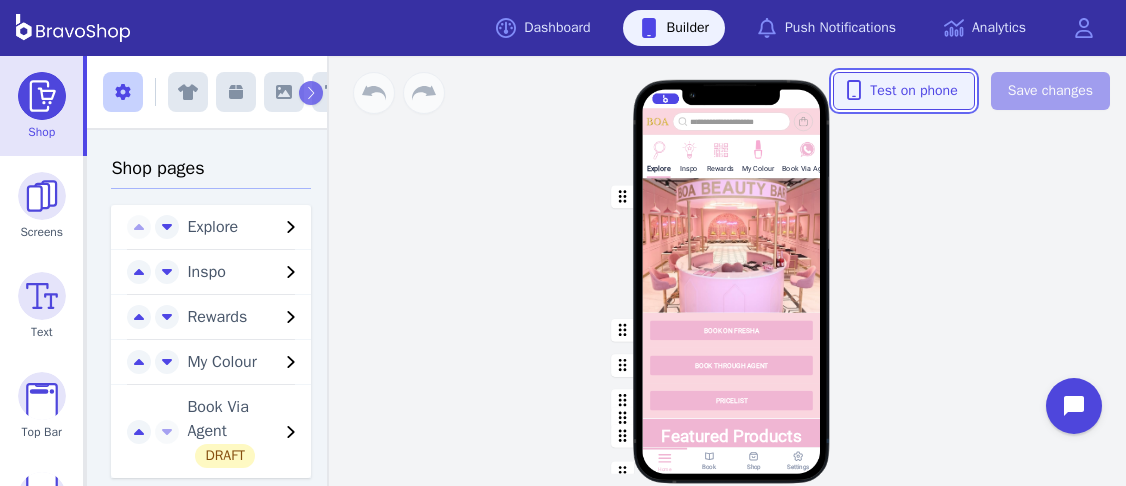 click on "Test on phone" at bounding box center (904, 91) 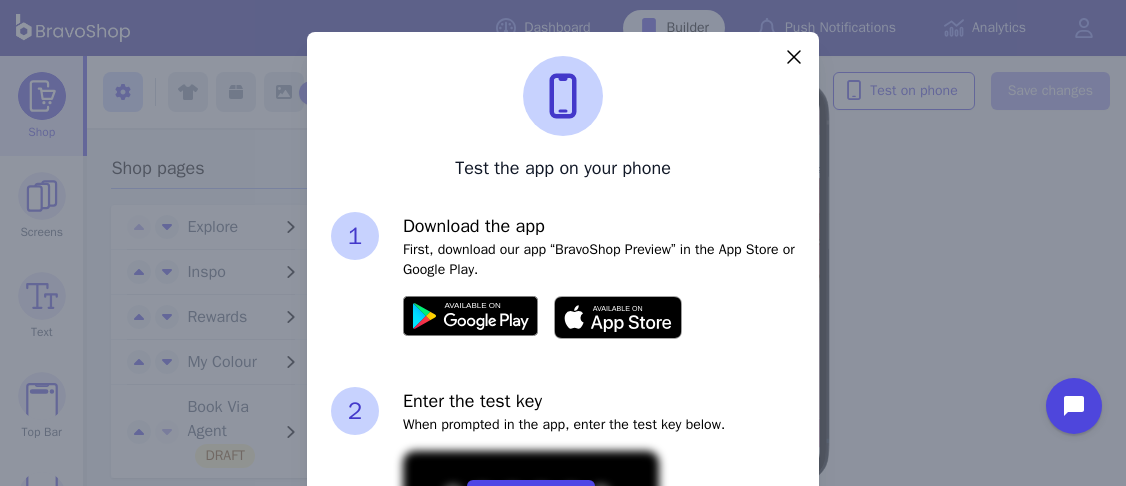 scroll, scrollTop: 117, scrollLeft: 0, axis: vertical 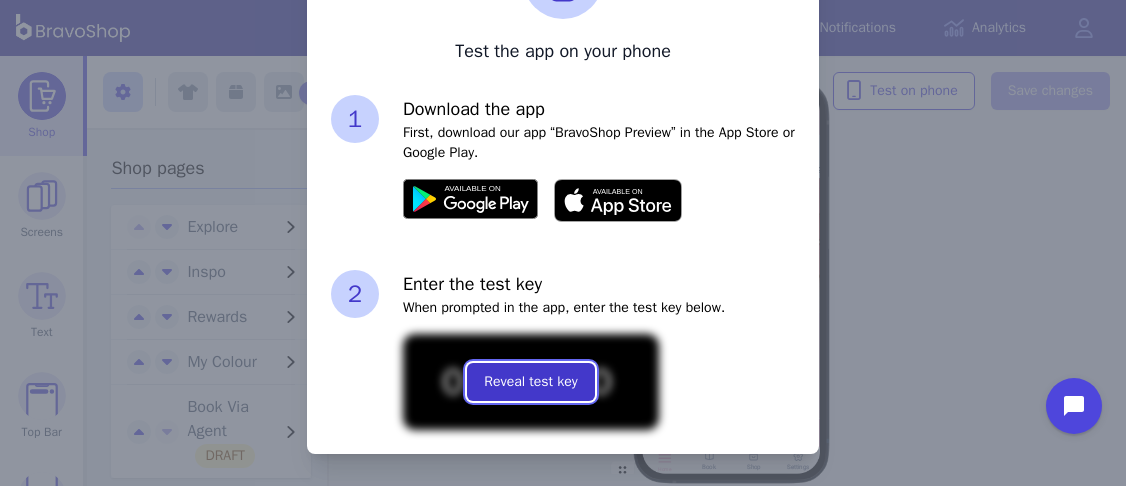 click on "Reveal test key" at bounding box center (530, 382) 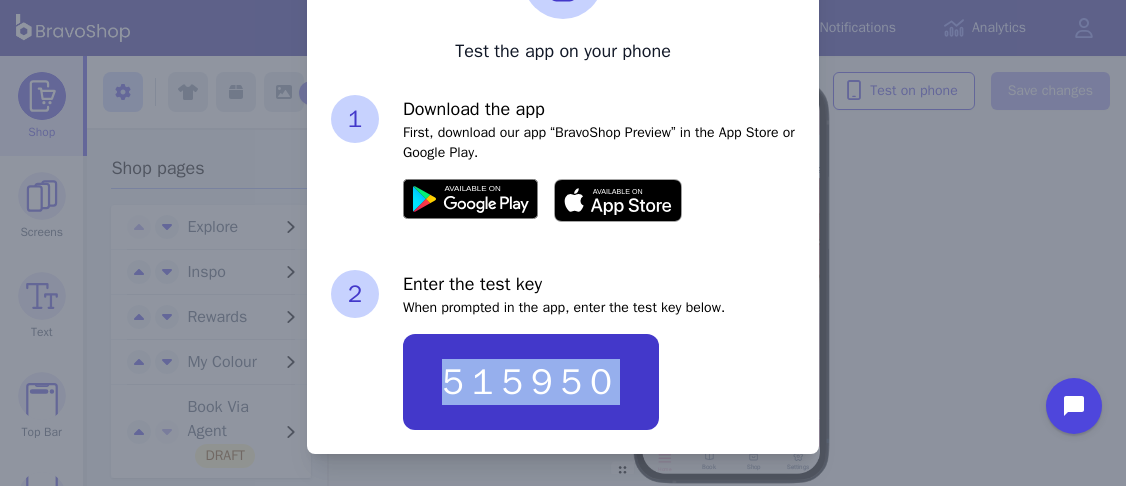 drag, startPoint x: 452, startPoint y: 378, endPoint x: 611, endPoint y: 383, distance: 159.0786 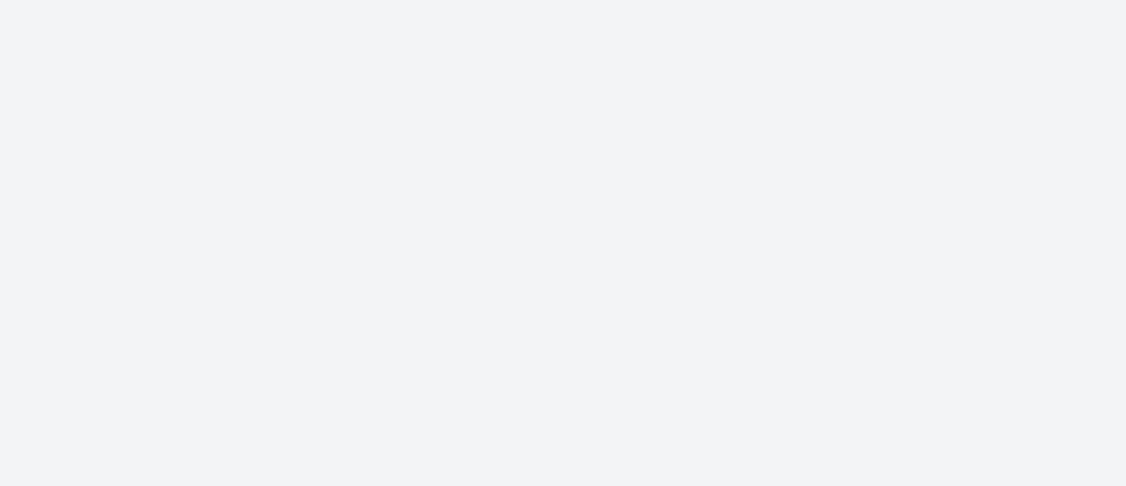 scroll, scrollTop: 0, scrollLeft: 0, axis: both 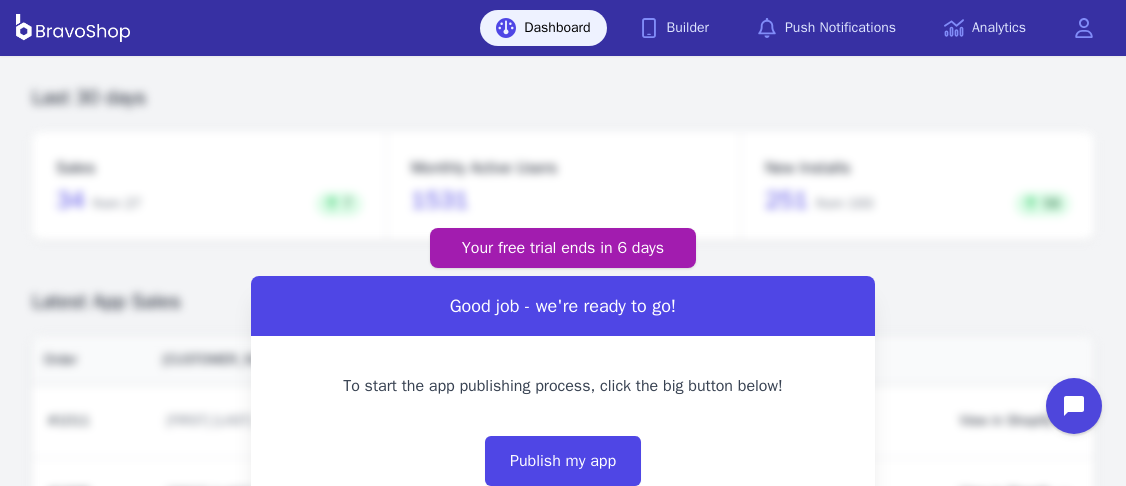click on "Your free trial ends in   [NUMBER]   days Good job - we're ready to go! To start the app publishing process, click the big button below! Publish my app If you have any questions or concerns, please reach out to our support team by clicking the chat bubble in the bottom right corner." at bounding box center [563, 402] 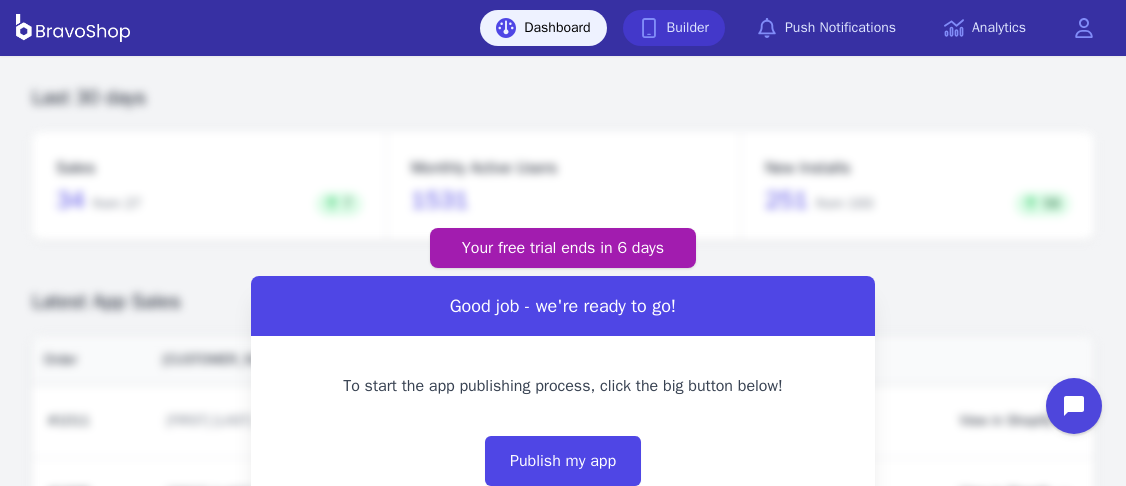 click on "Builder" at bounding box center (674, 28) 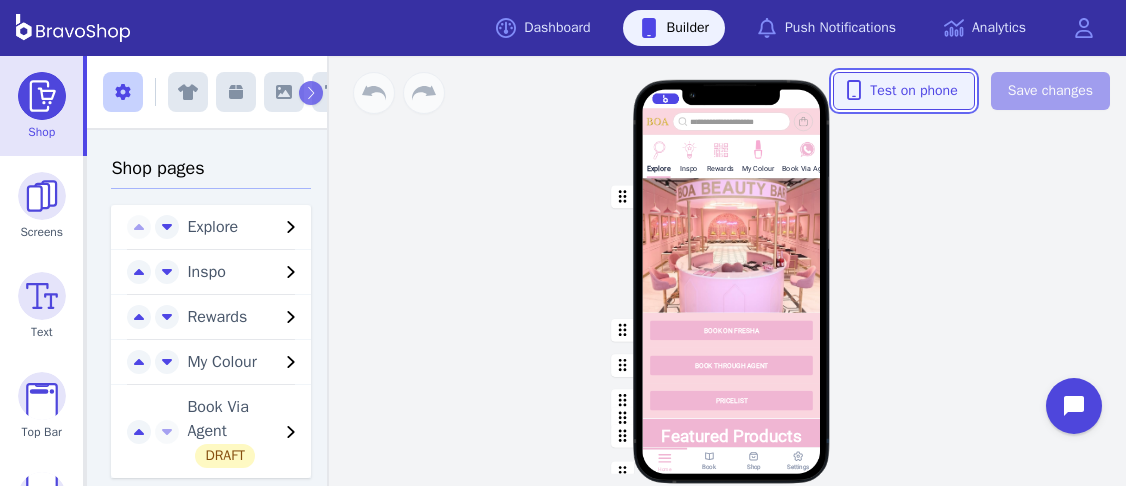 click on "Test on phone" at bounding box center [904, 91] 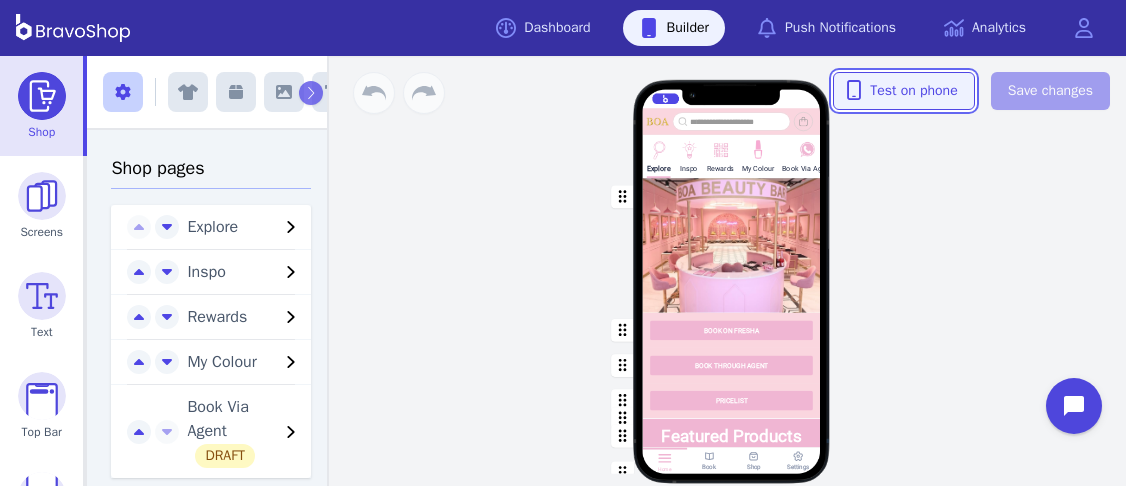 click on "Test on phone" at bounding box center [904, 91] 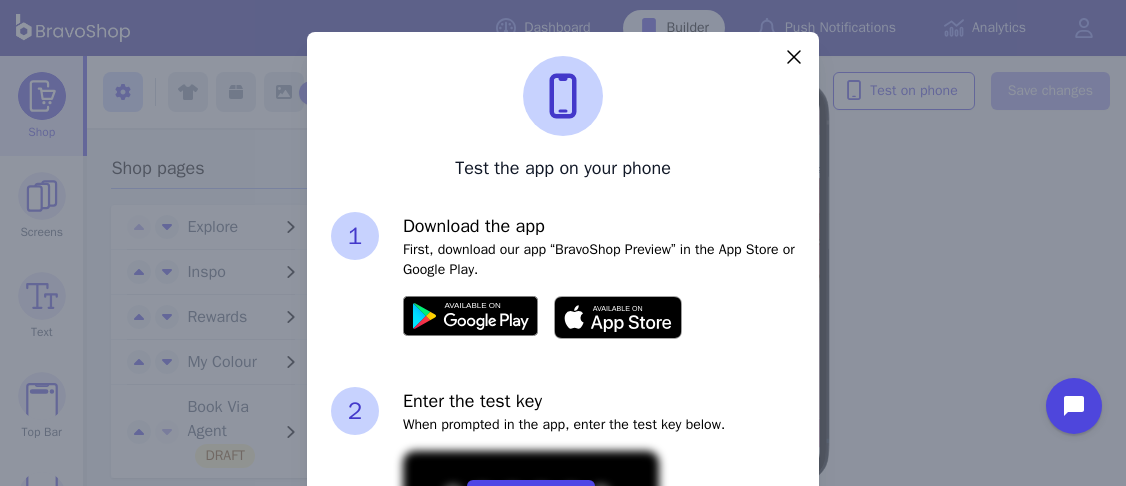scroll, scrollTop: 117, scrollLeft: 0, axis: vertical 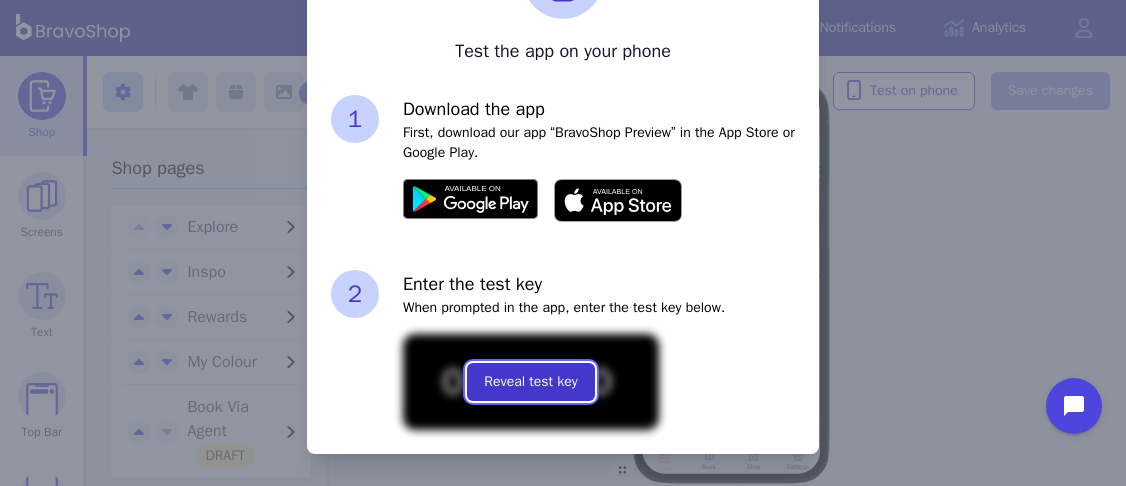 click on "Reveal test key" at bounding box center (530, 382) 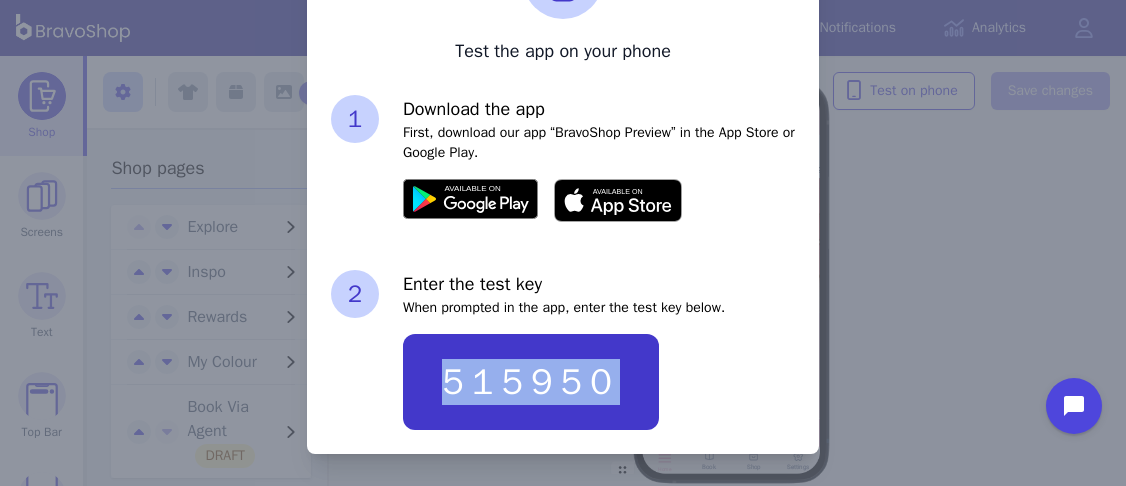 drag, startPoint x: 452, startPoint y: 378, endPoint x: 611, endPoint y: 383, distance: 159.0786 